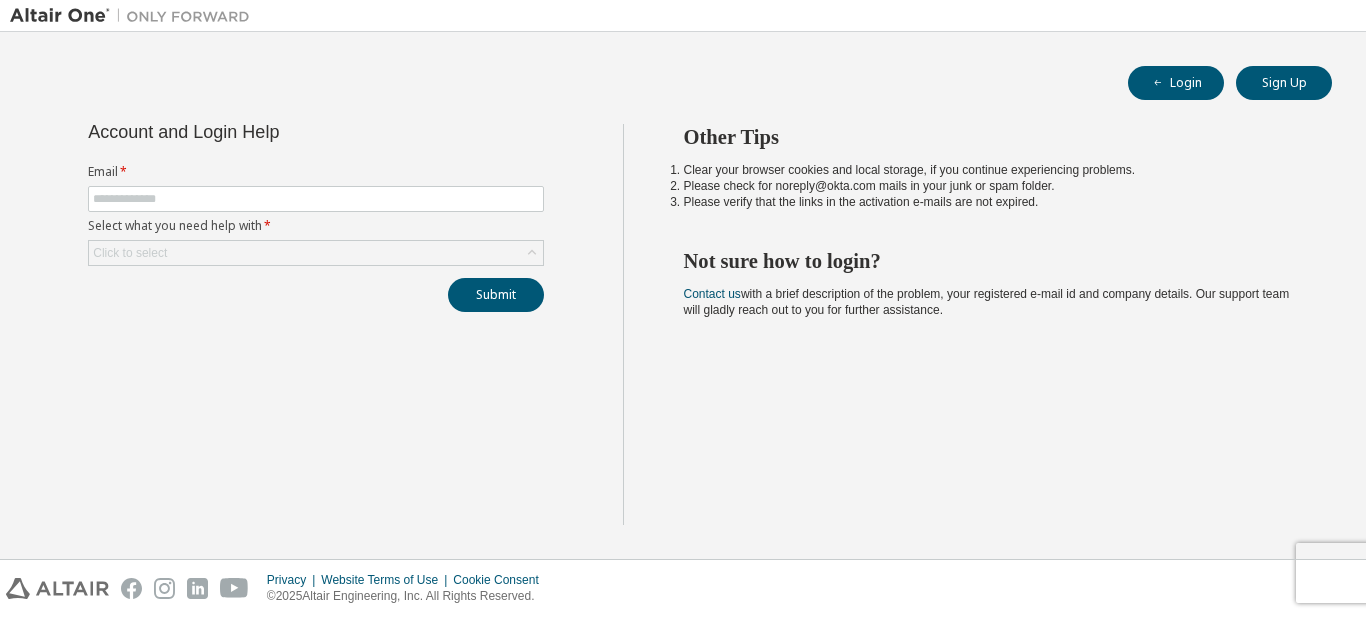 scroll, scrollTop: 0, scrollLeft: 0, axis: both 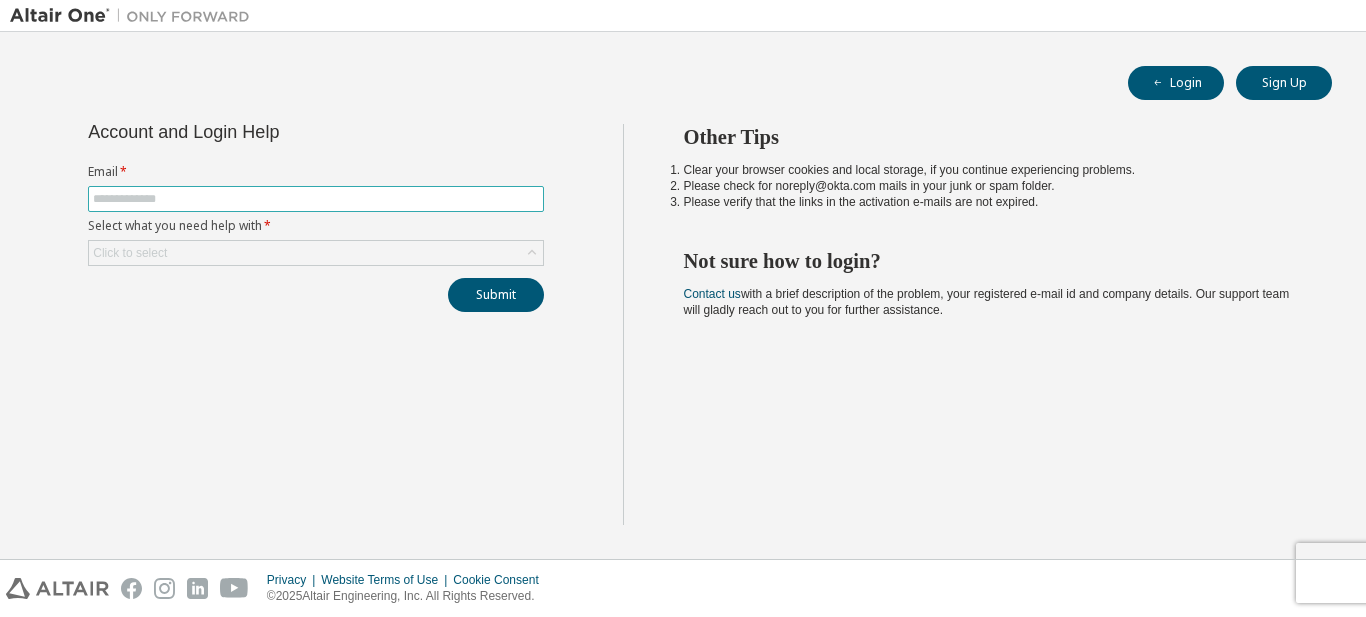 click at bounding box center [316, 199] 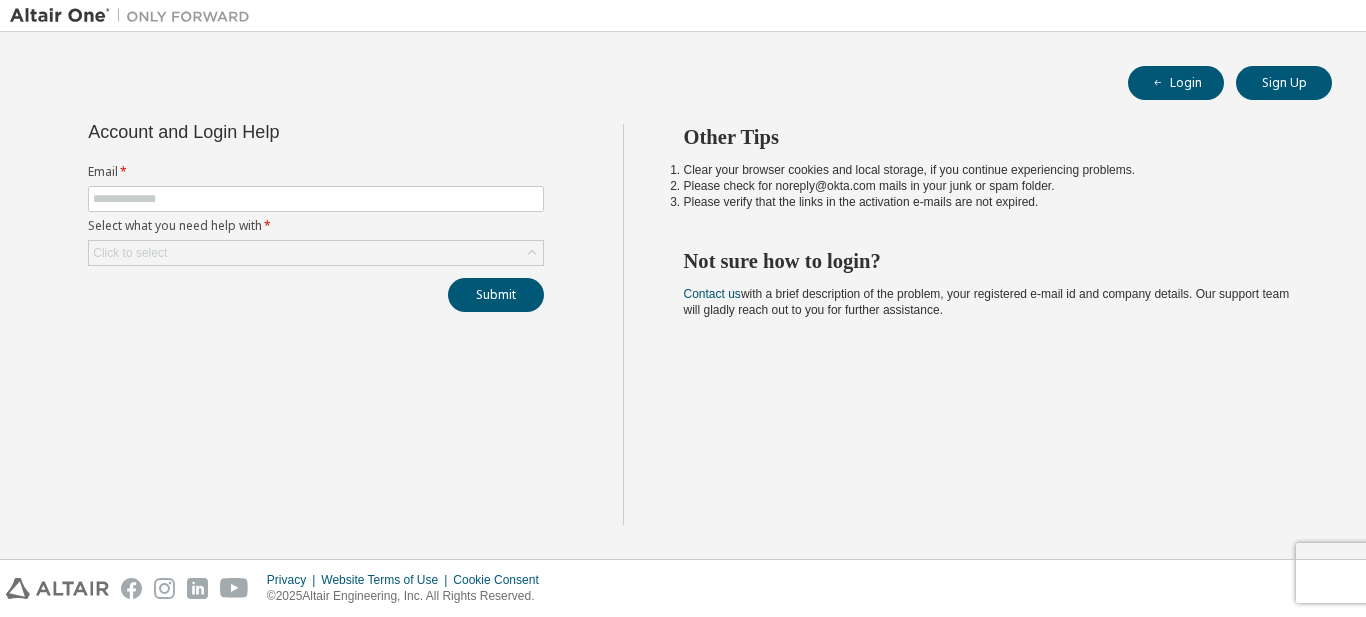 click on "Submit" at bounding box center (316, 295) 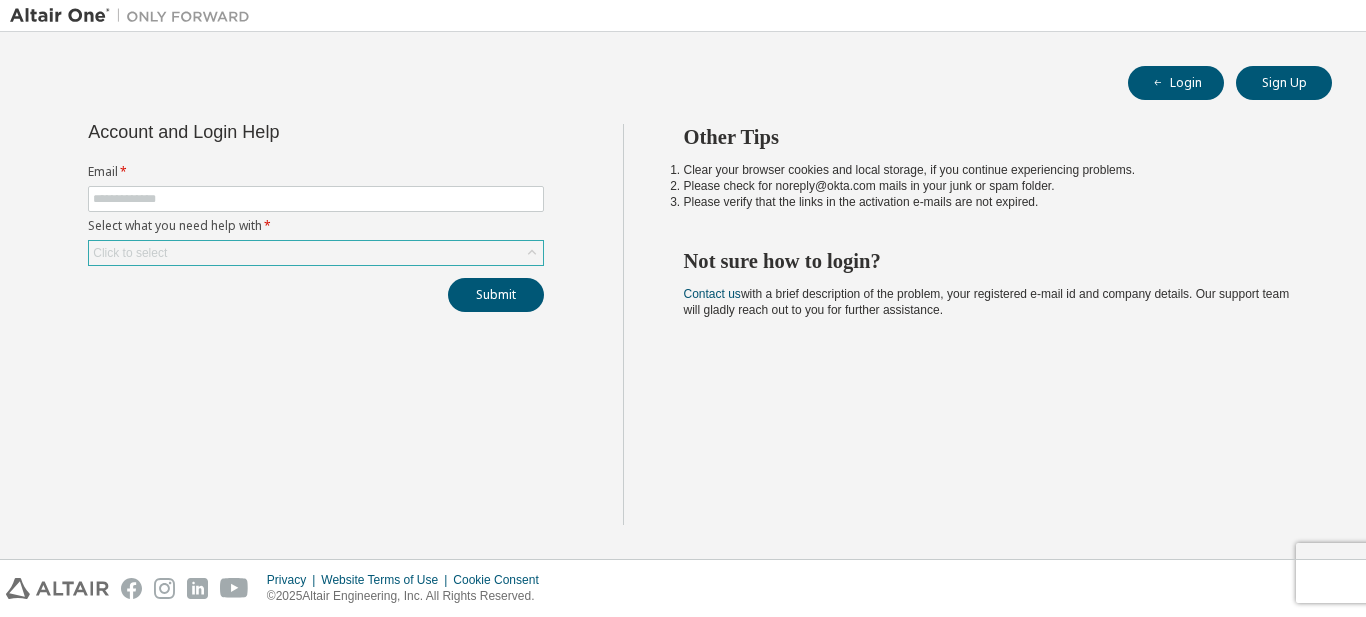 click on "Click to select" at bounding box center (130, 253) 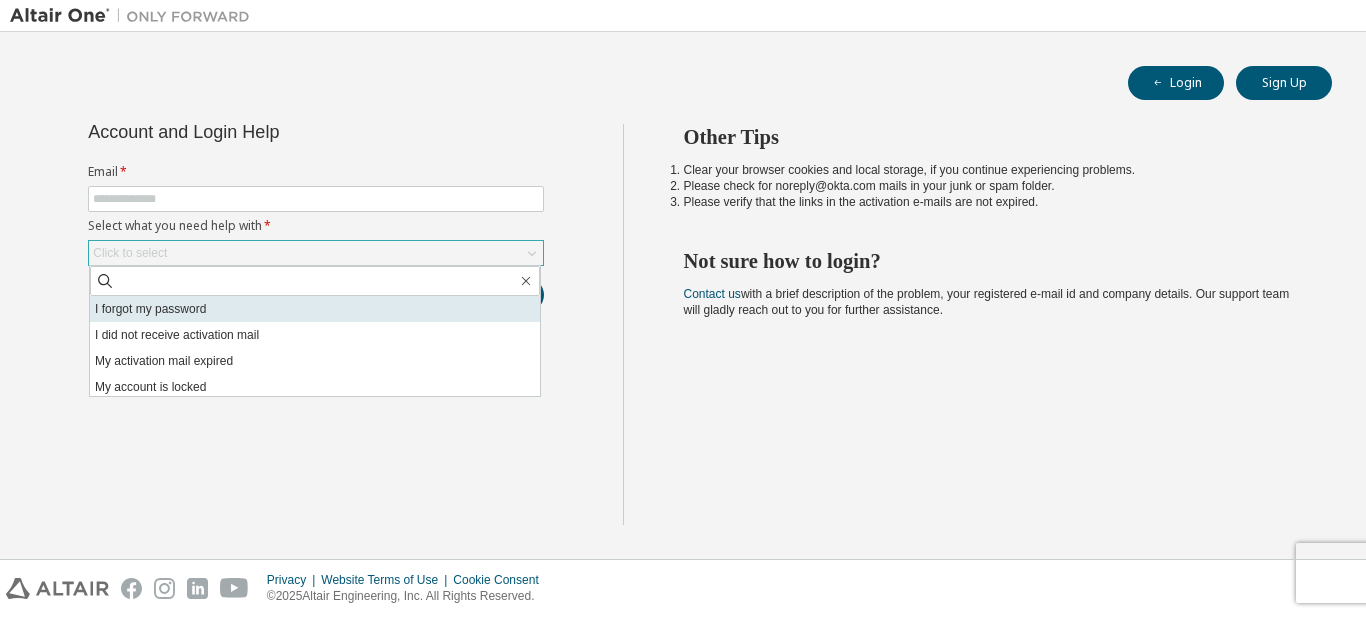 click on "I forgot my password" at bounding box center (315, 309) 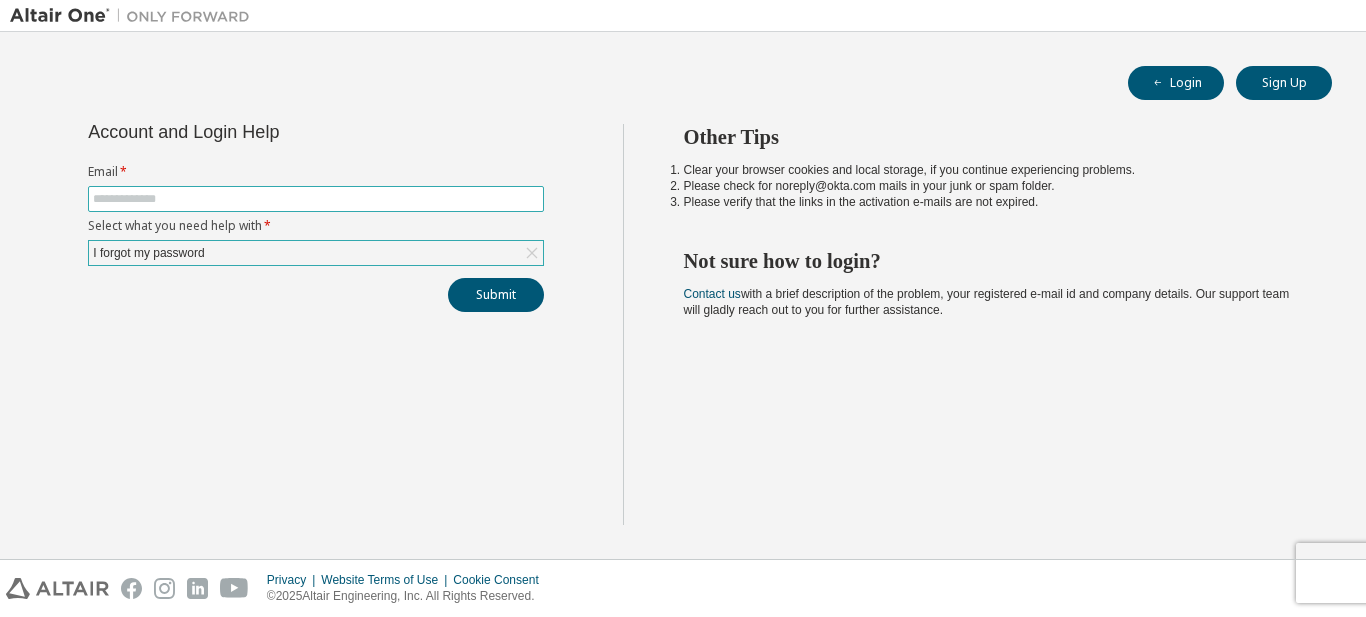 click at bounding box center (316, 199) 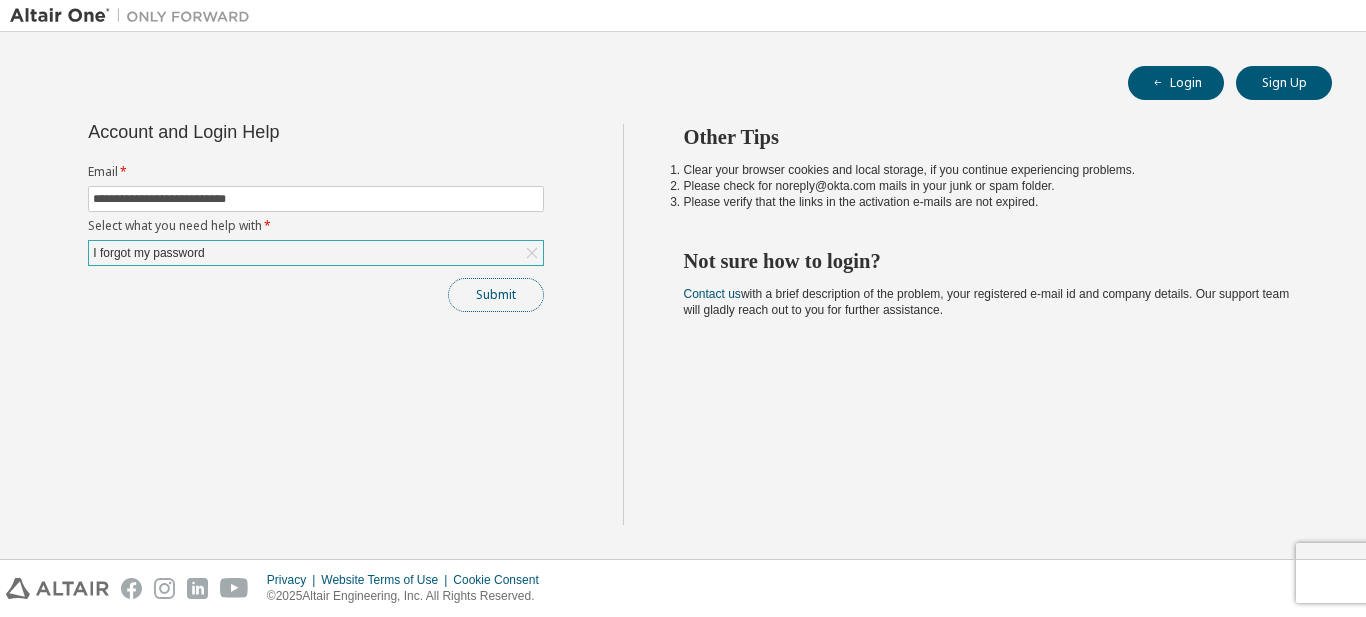 click on "Submit" at bounding box center (496, 295) 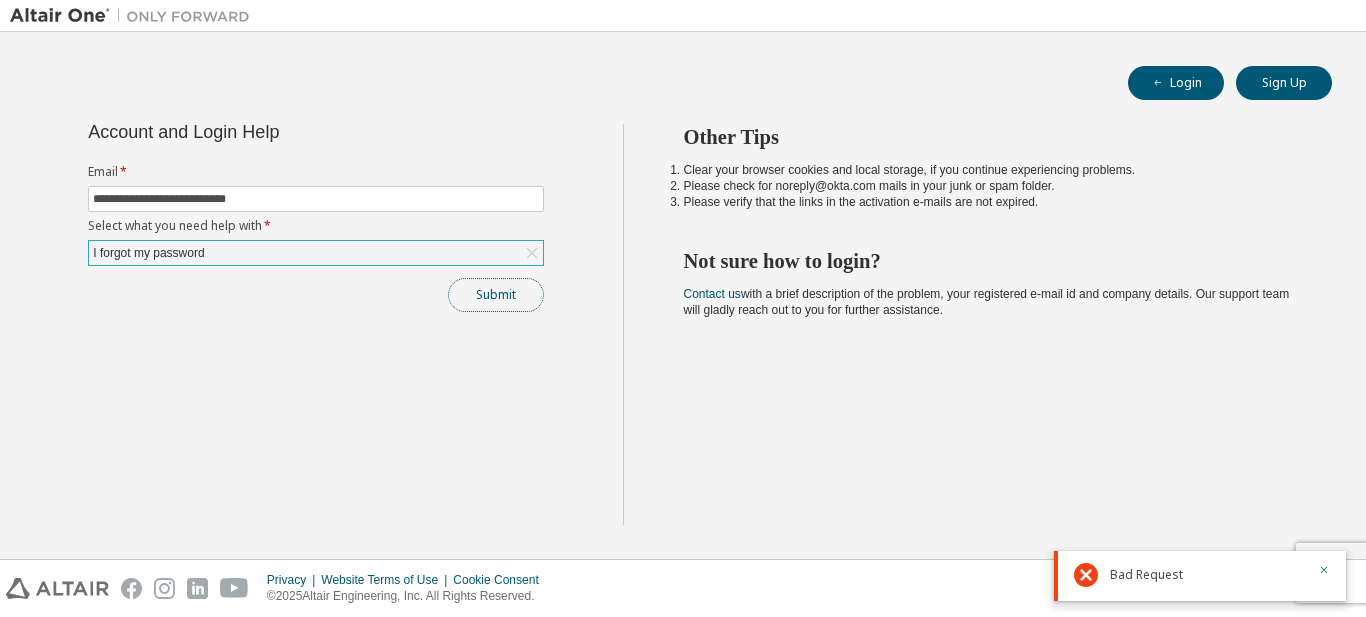 click on "Submit" at bounding box center (496, 295) 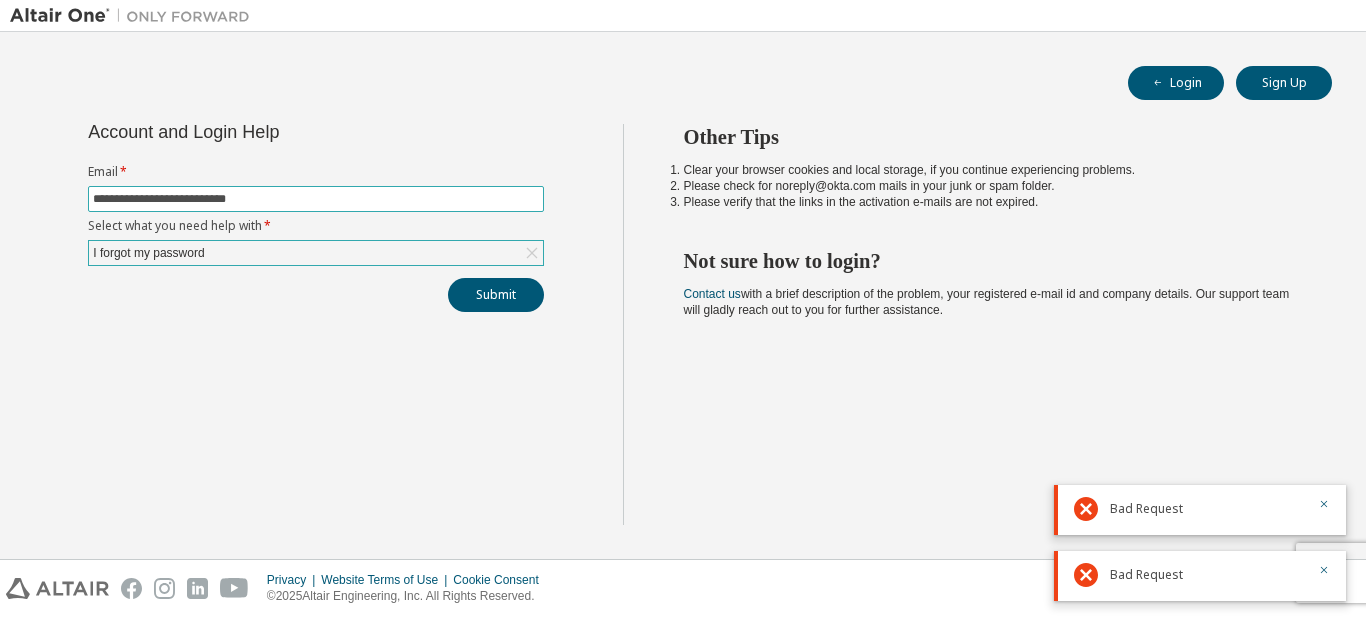 click on "**********" at bounding box center (316, 199) 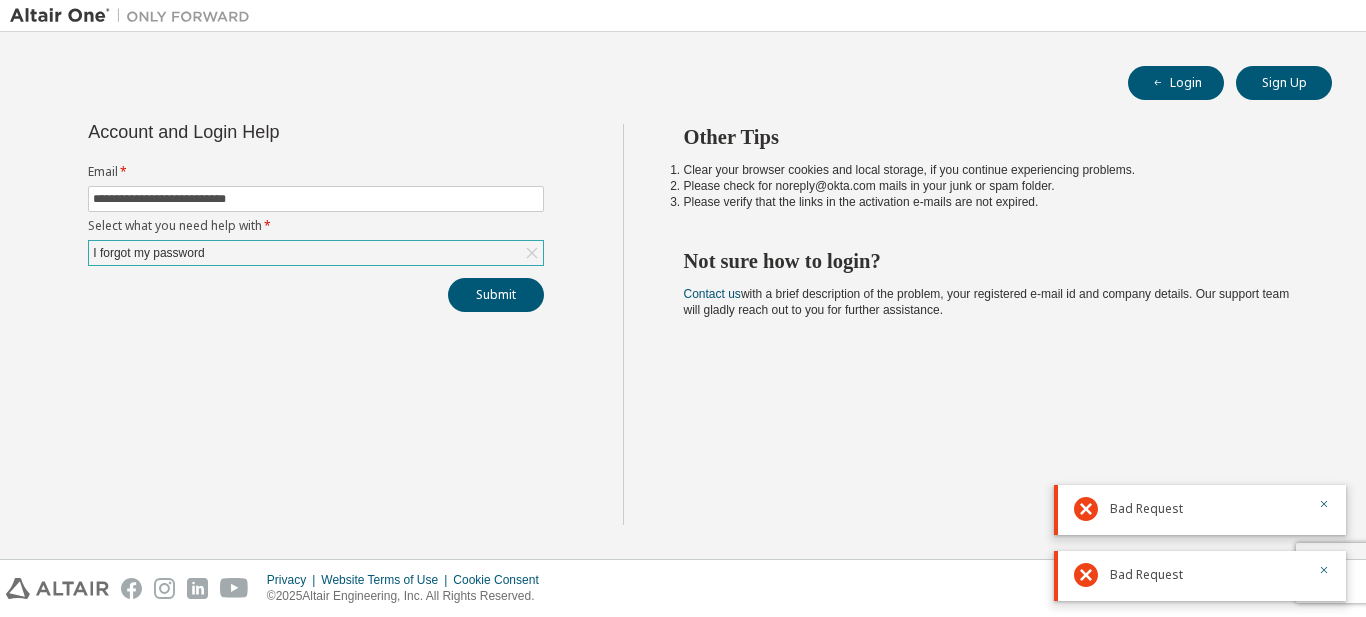 click on "**********" at bounding box center [683, 295] 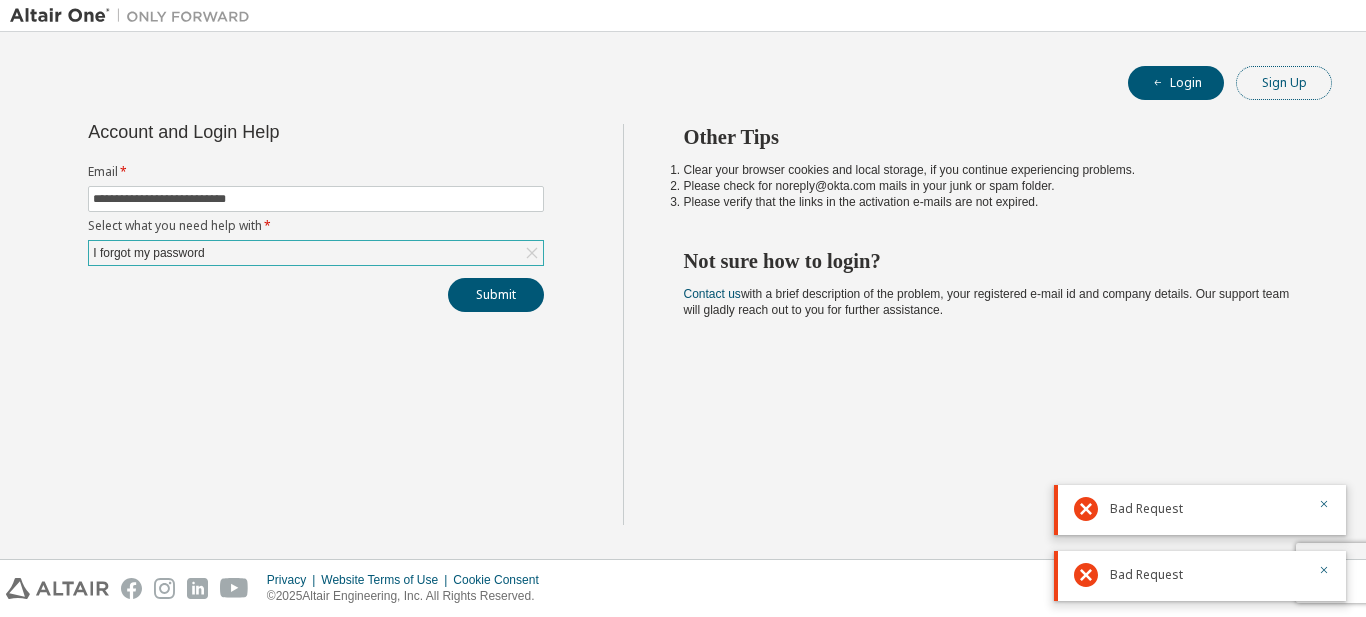 click on "Sign Up" at bounding box center (1284, 83) 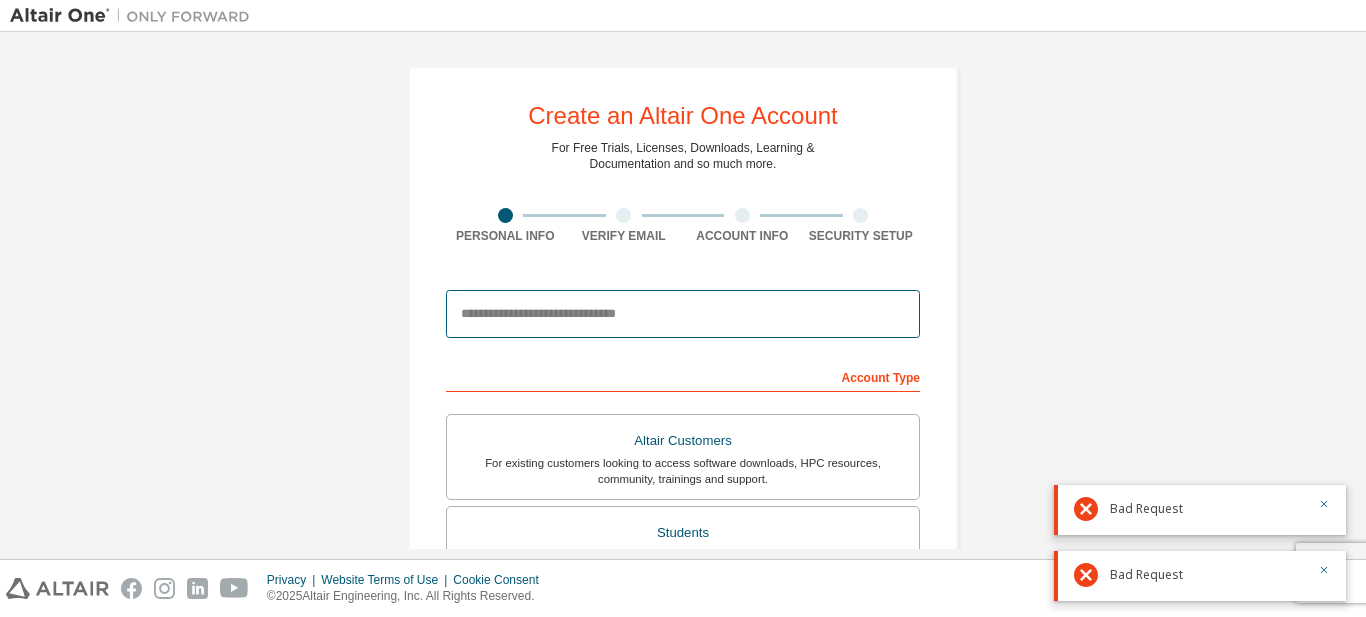 click at bounding box center (683, 314) 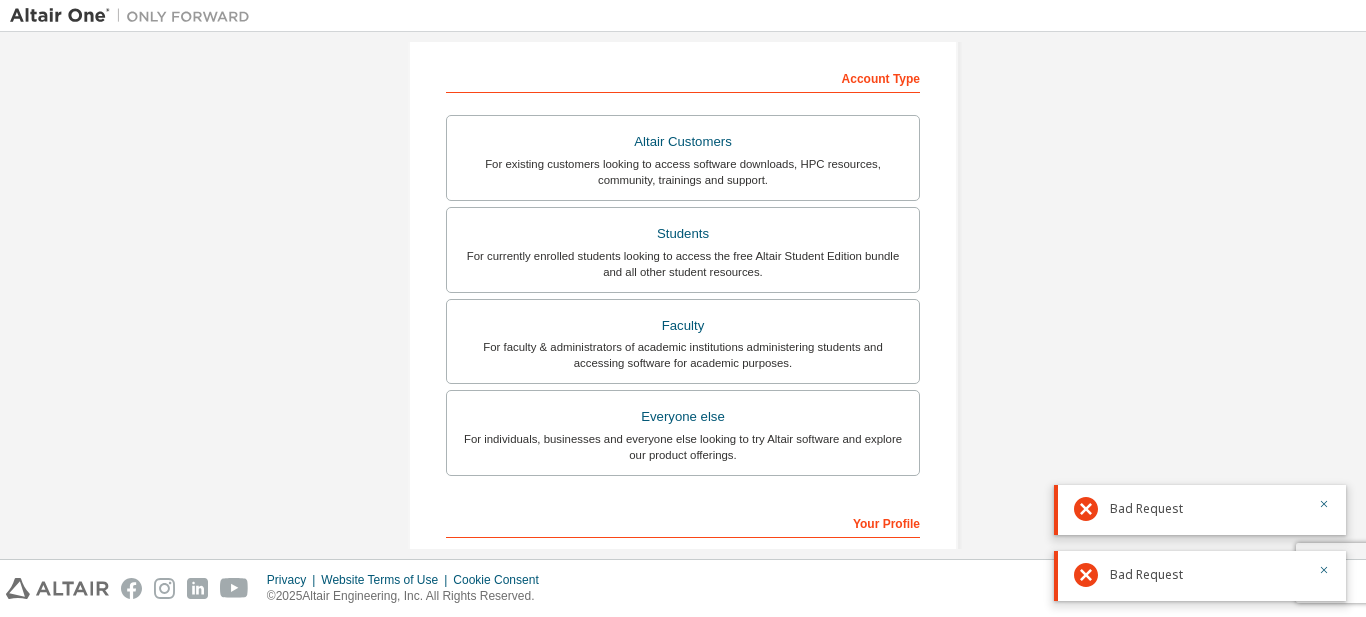 scroll, scrollTop: 300, scrollLeft: 0, axis: vertical 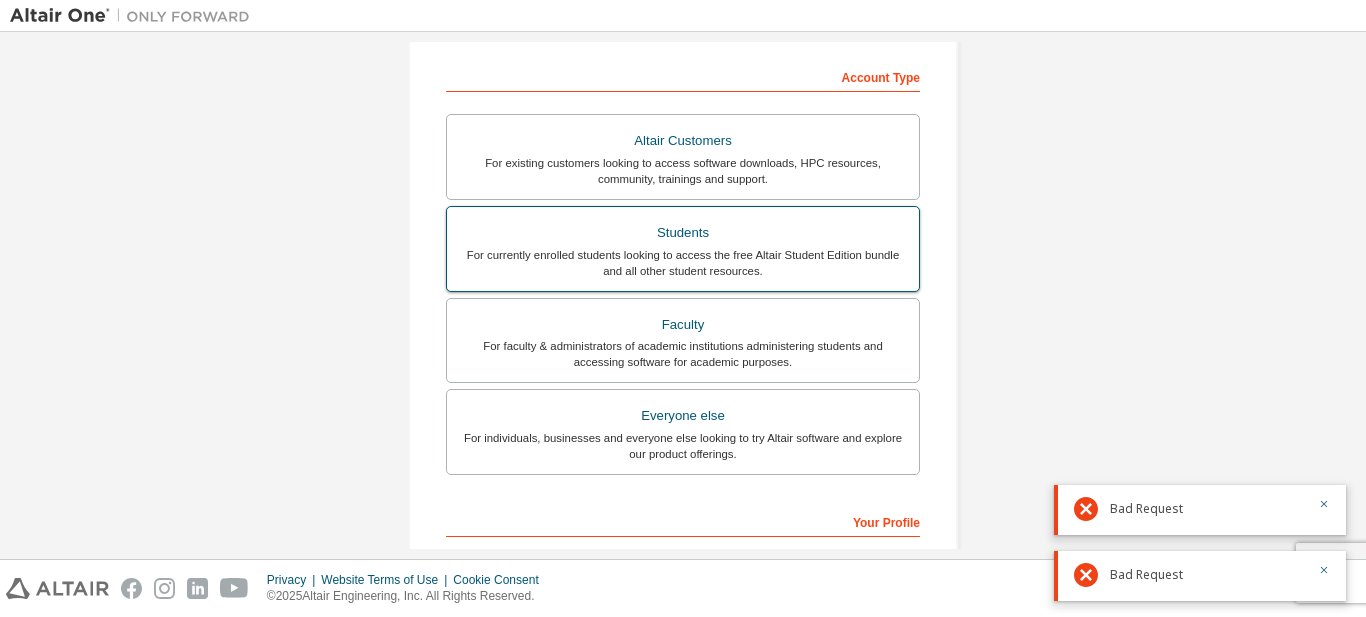 click on "For currently enrolled students looking to access the free Altair Student Edition bundle and all other student resources." at bounding box center [683, 263] 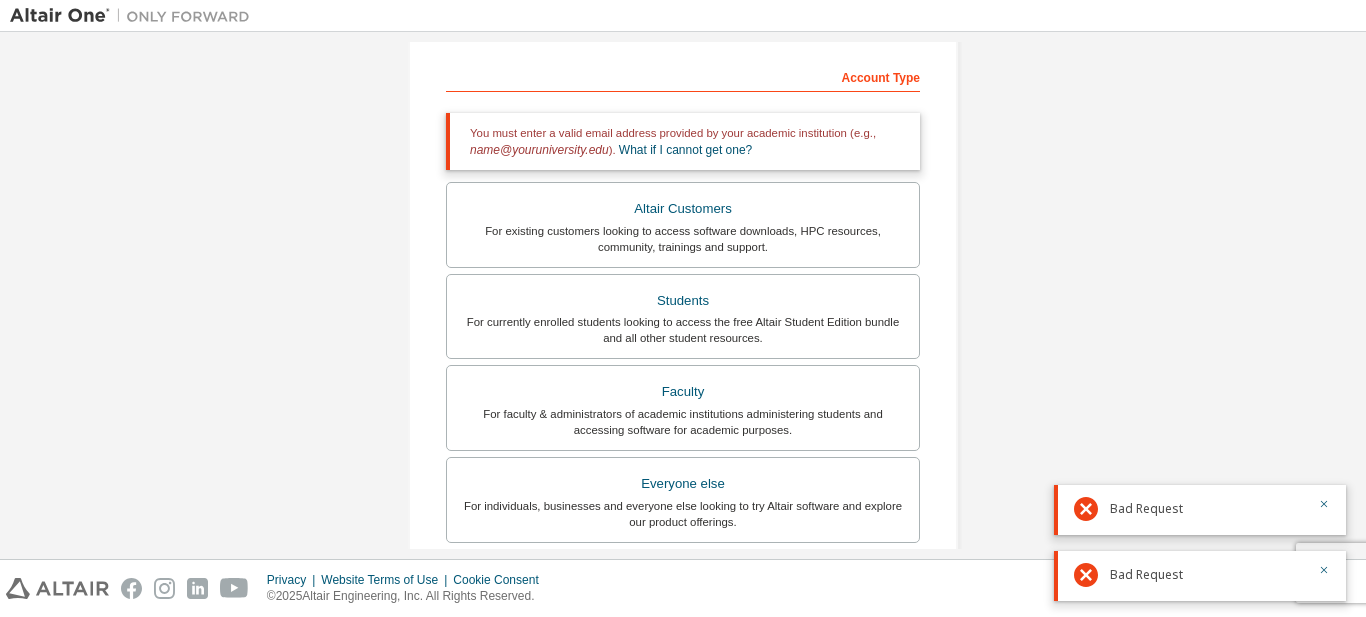 scroll, scrollTop: 0, scrollLeft: 0, axis: both 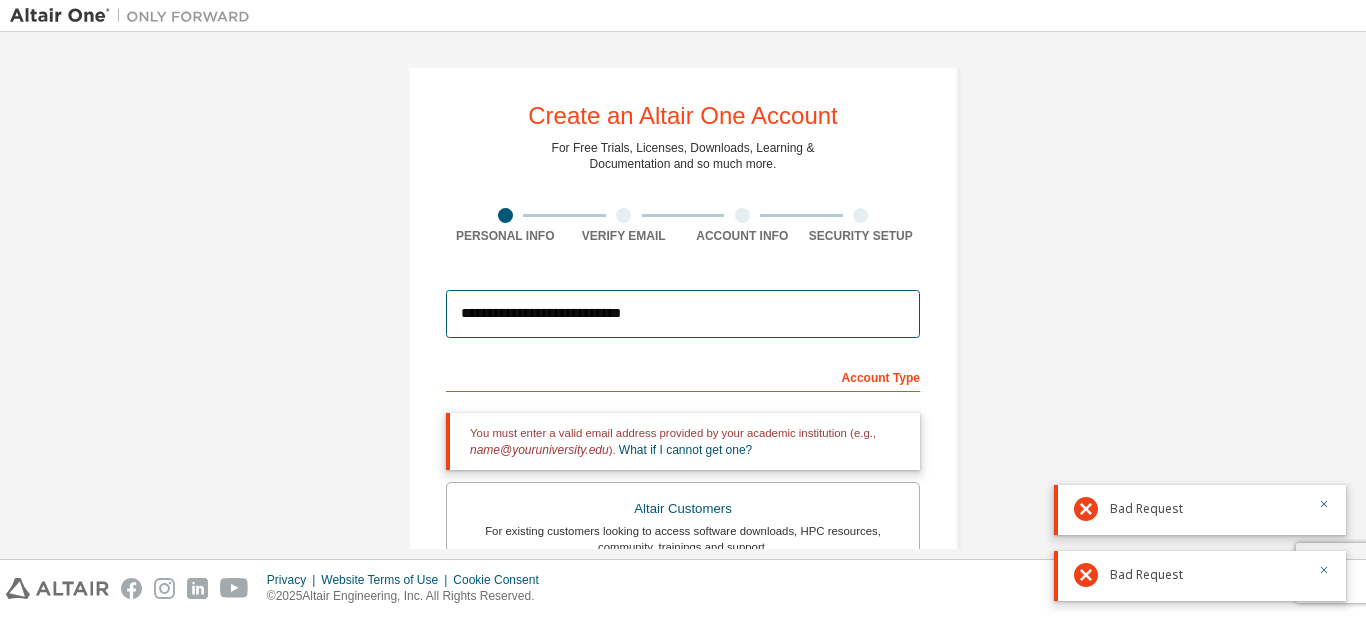 click on "**********" at bounding box center [683, 314] 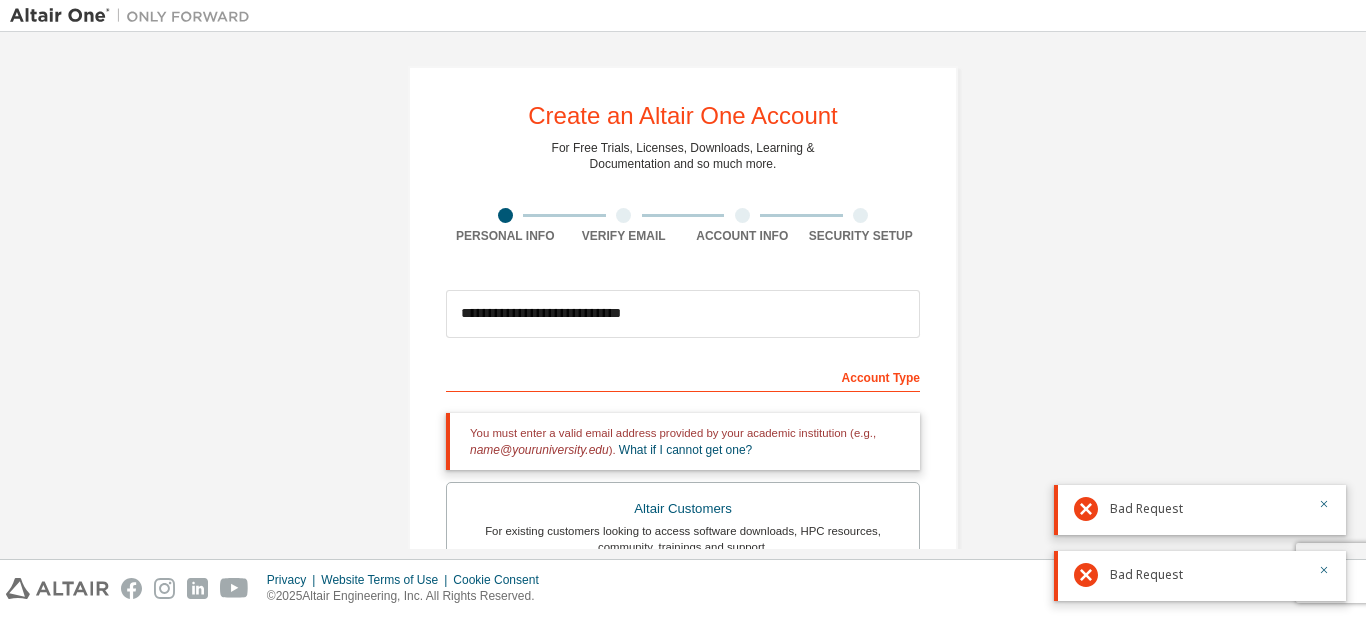click on "**********" at bounding box center [683, 605] 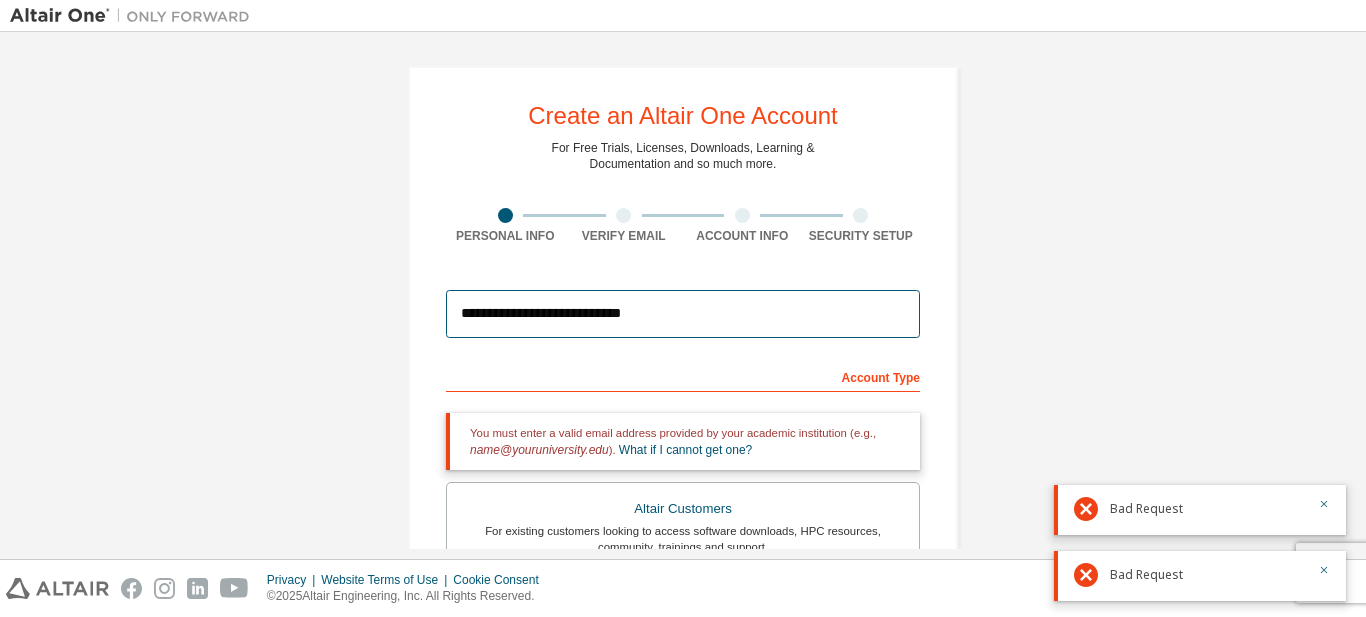 click on "**********" at bounding box center [683, 314] 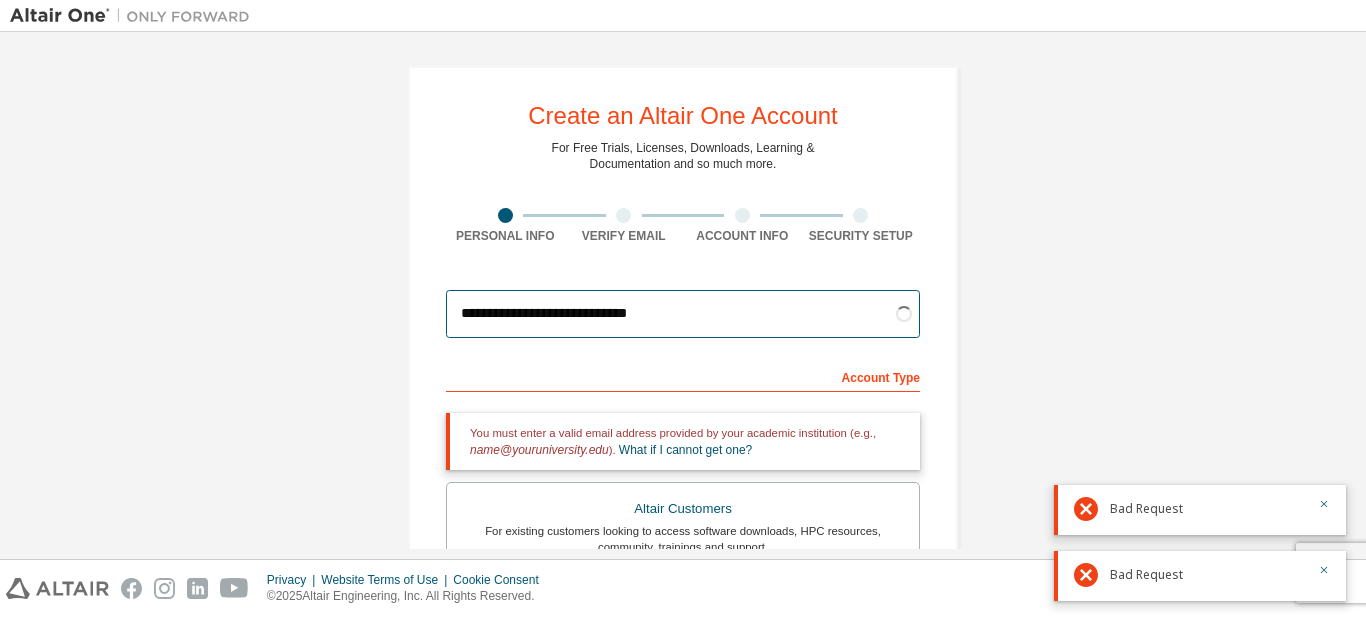 type on "**********" 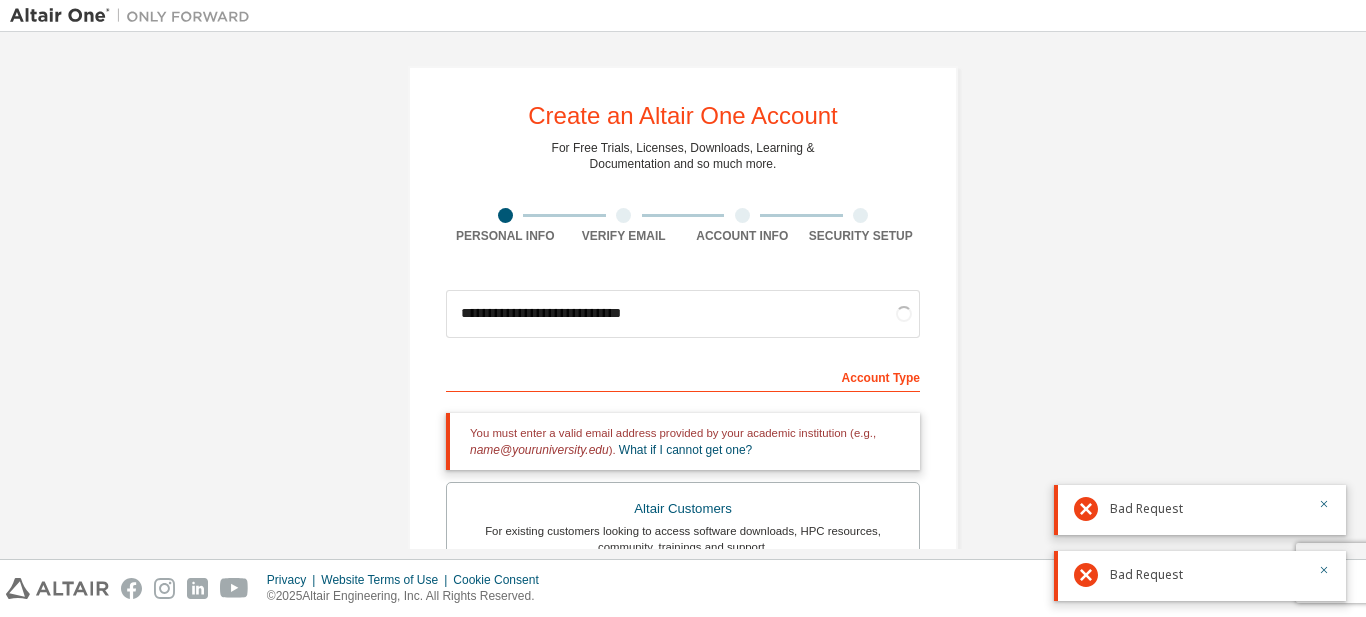 click on "**********" at bounding box center (683, 605) 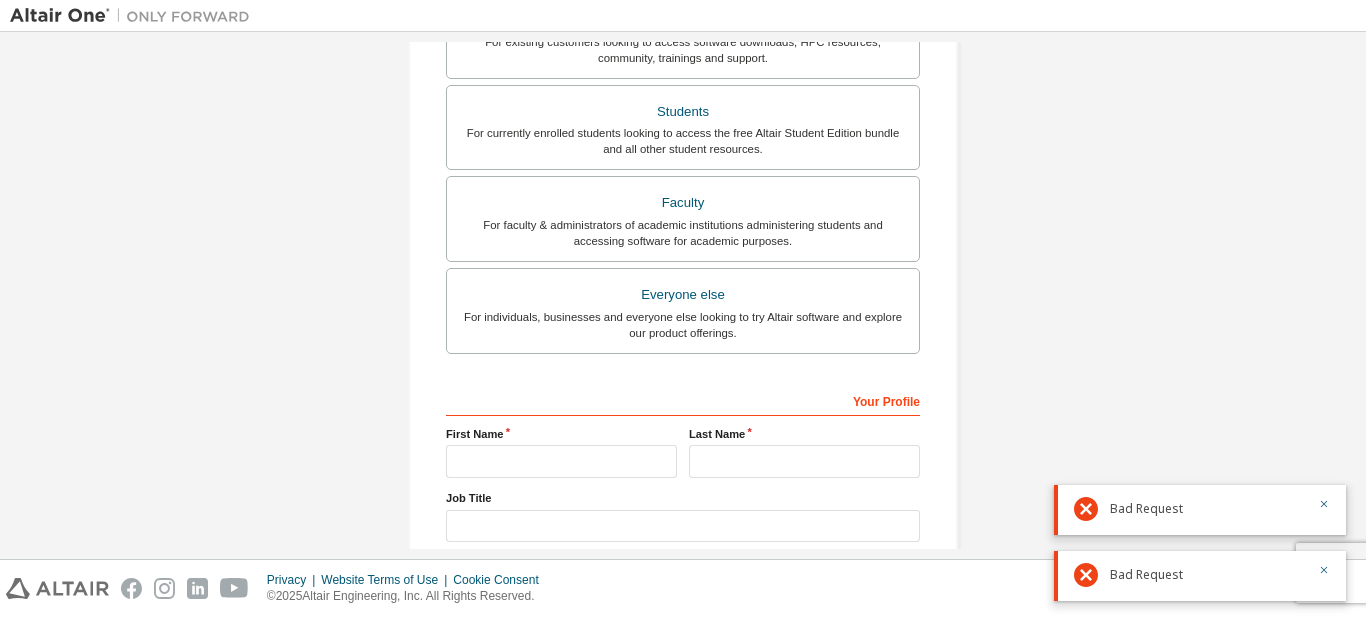 scroll, scrollTop: 600, scrollLeft: 0, axis: vertical 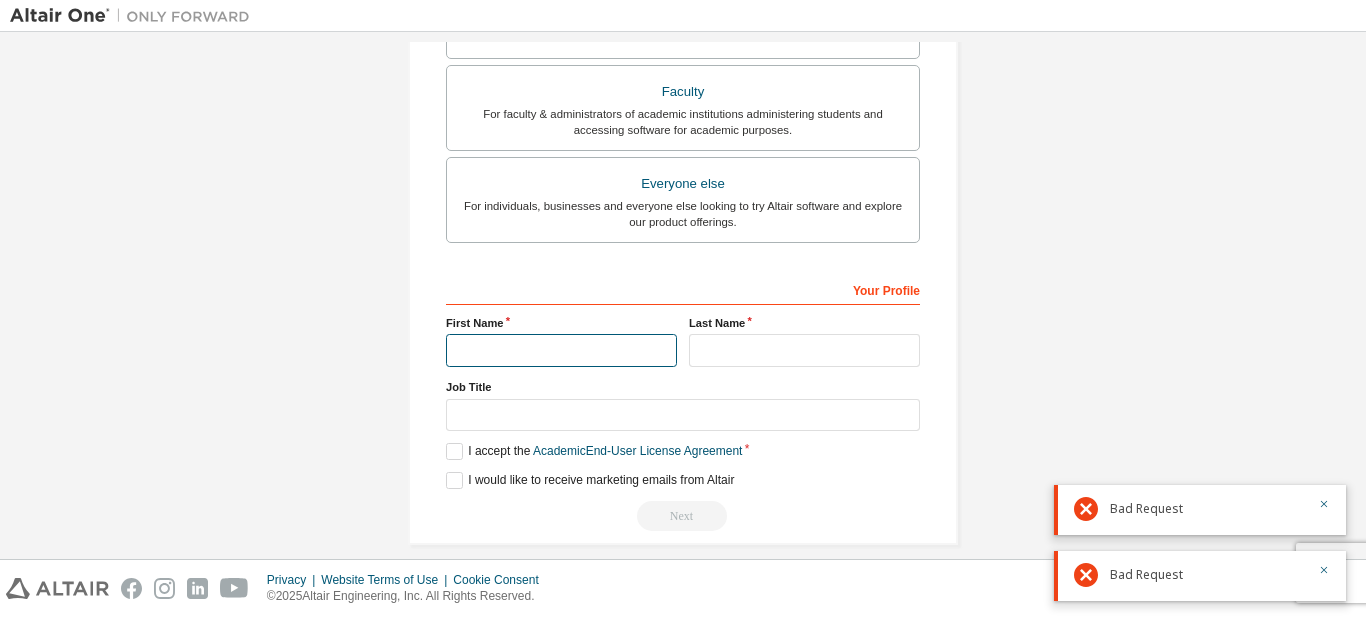 click at bounding box center [561, 350] 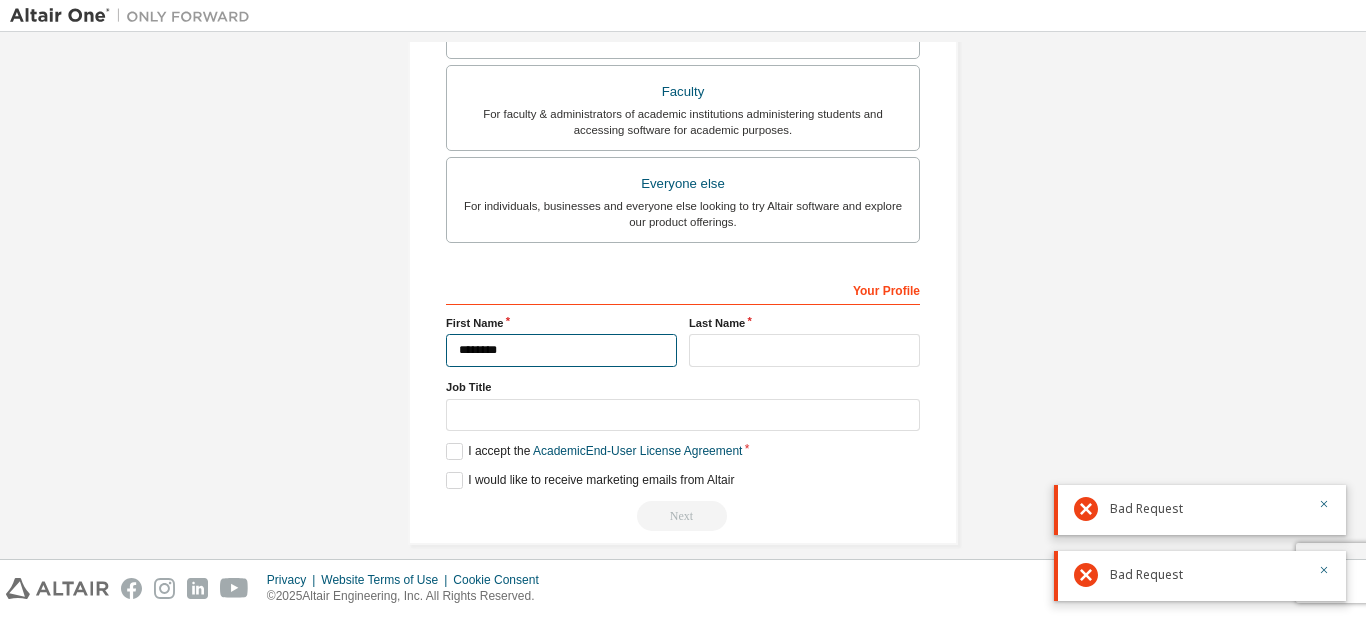 click on "********" at bounding box center (561, 350) 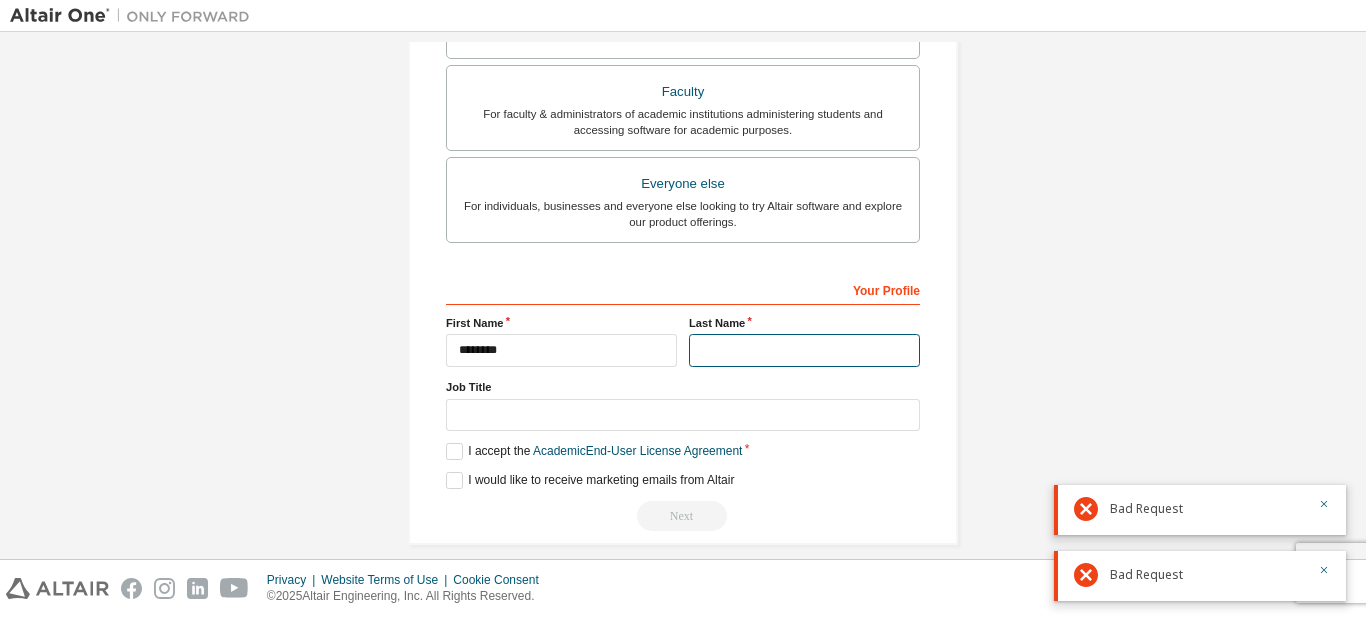 click at bounding box center [804, 350] 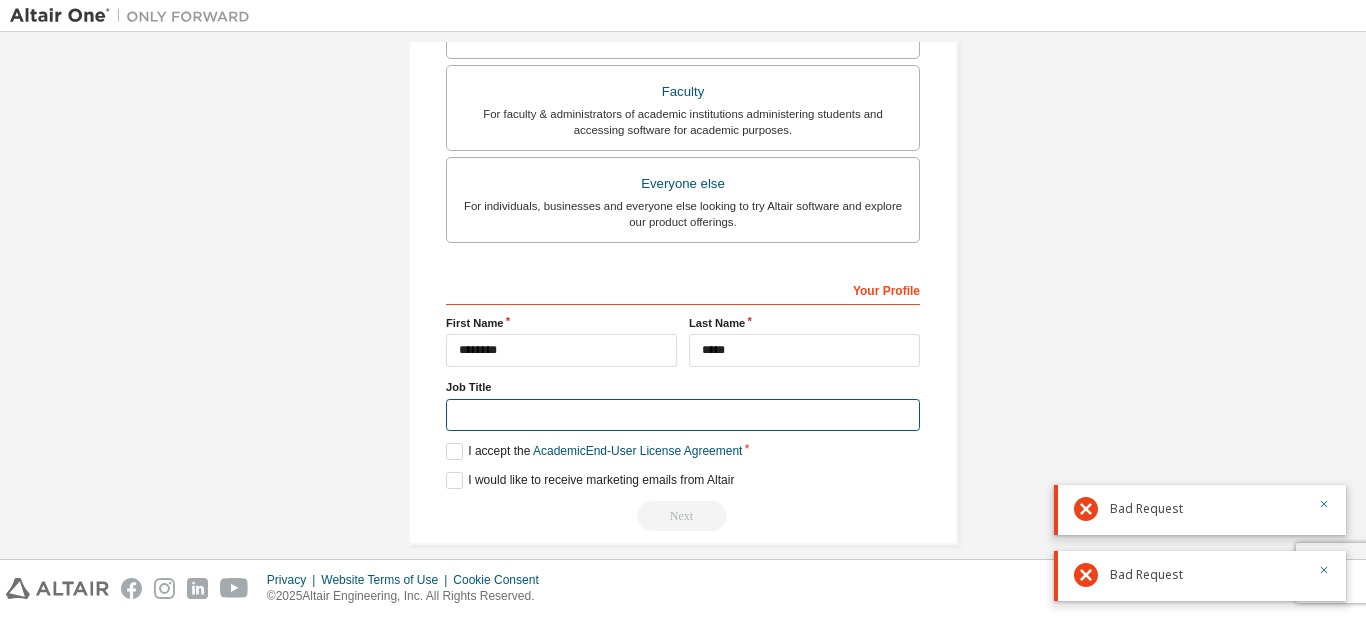 click at bounding box center [683, 415] 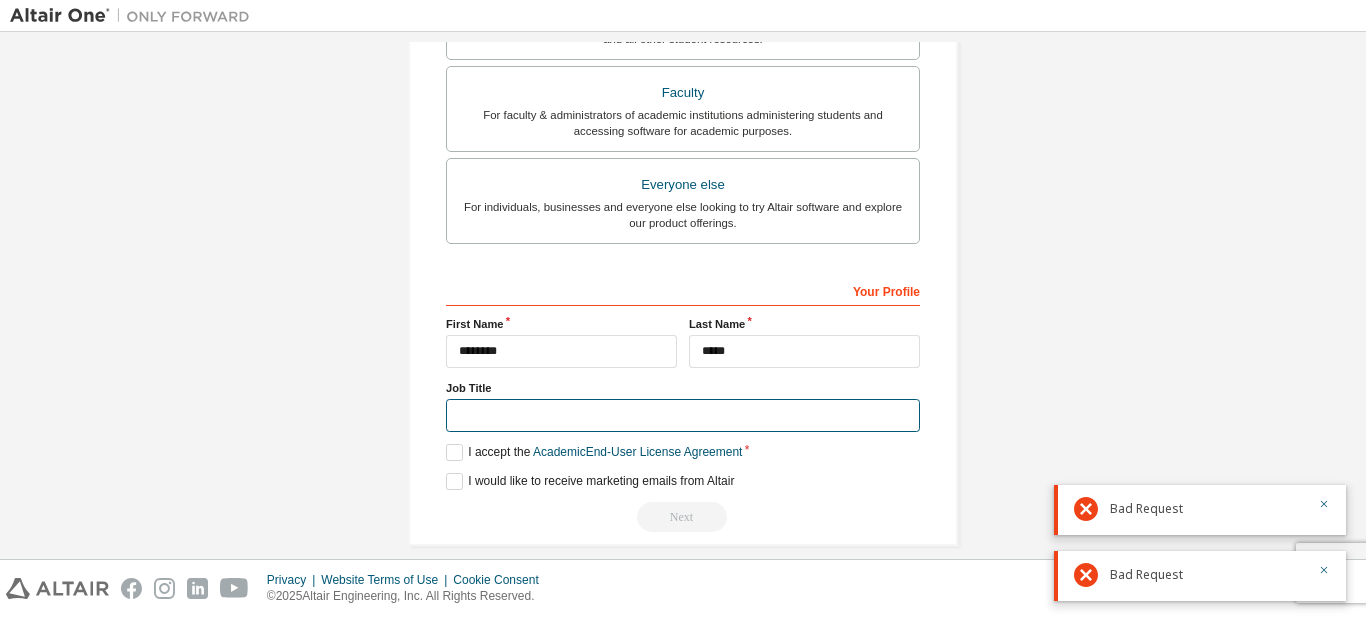 type on "*******" 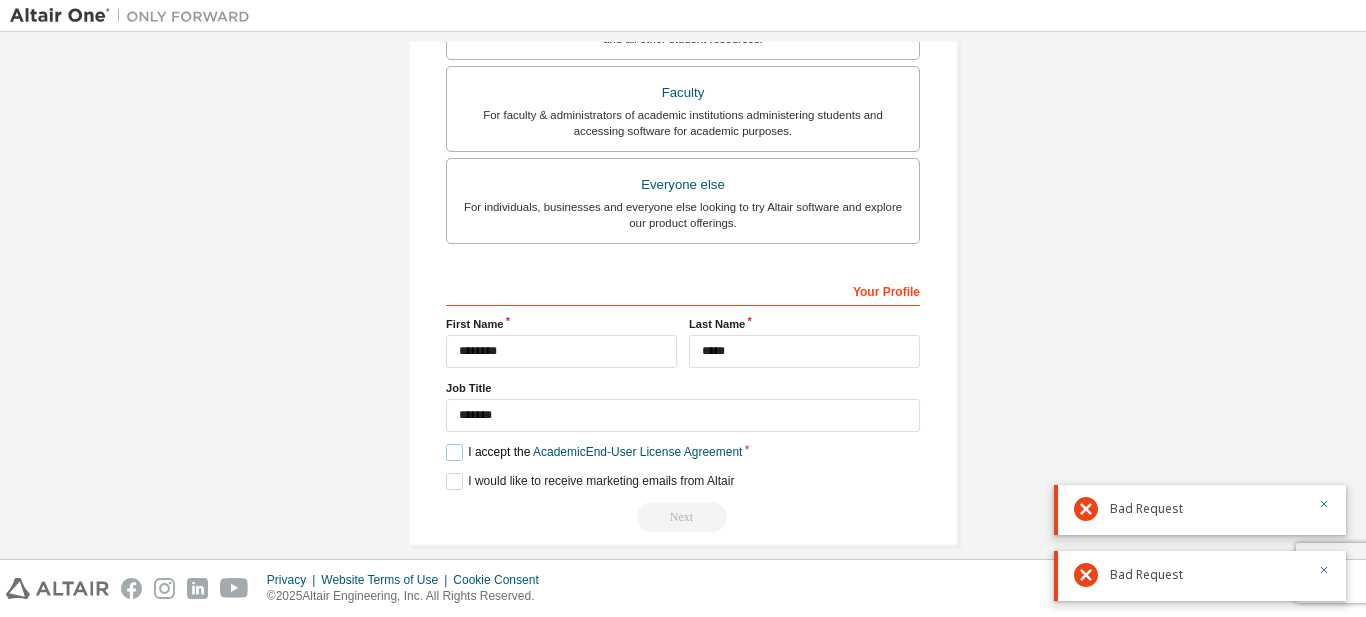 click on "I accept the   Academic   End-User License Agreement" at bounding box center [594, 452] 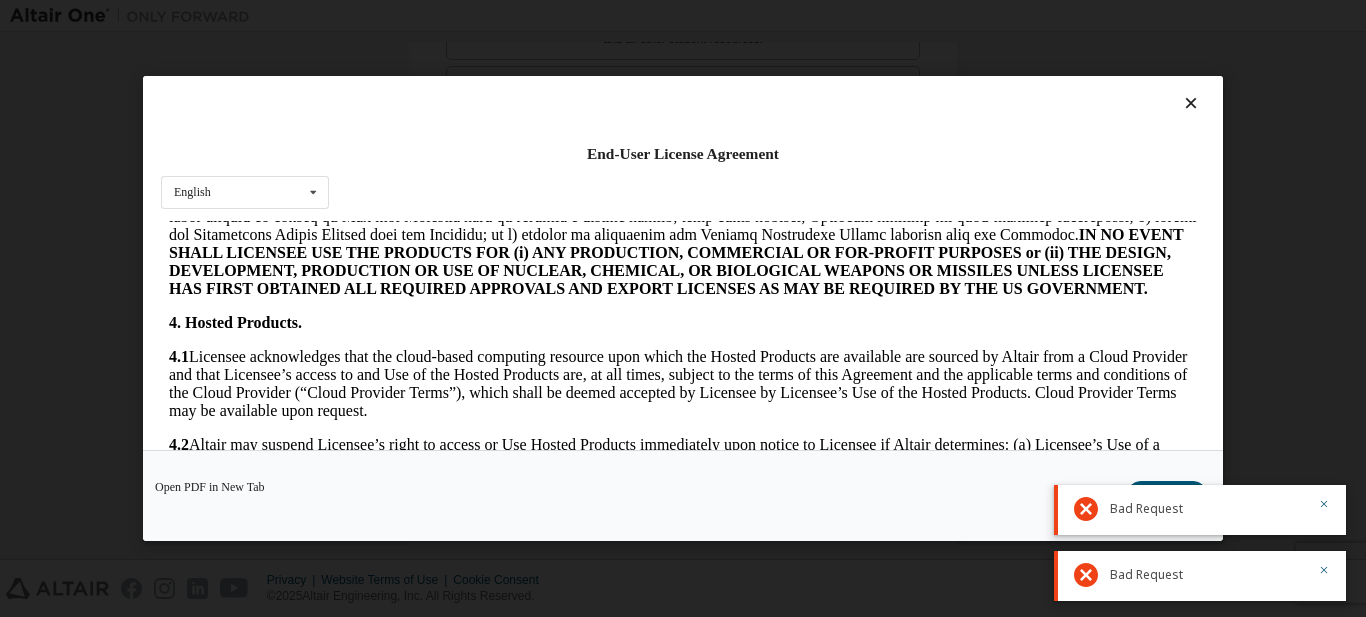 scroll, scrollTop: 1400, scrollLeft: 0, axis: vertical 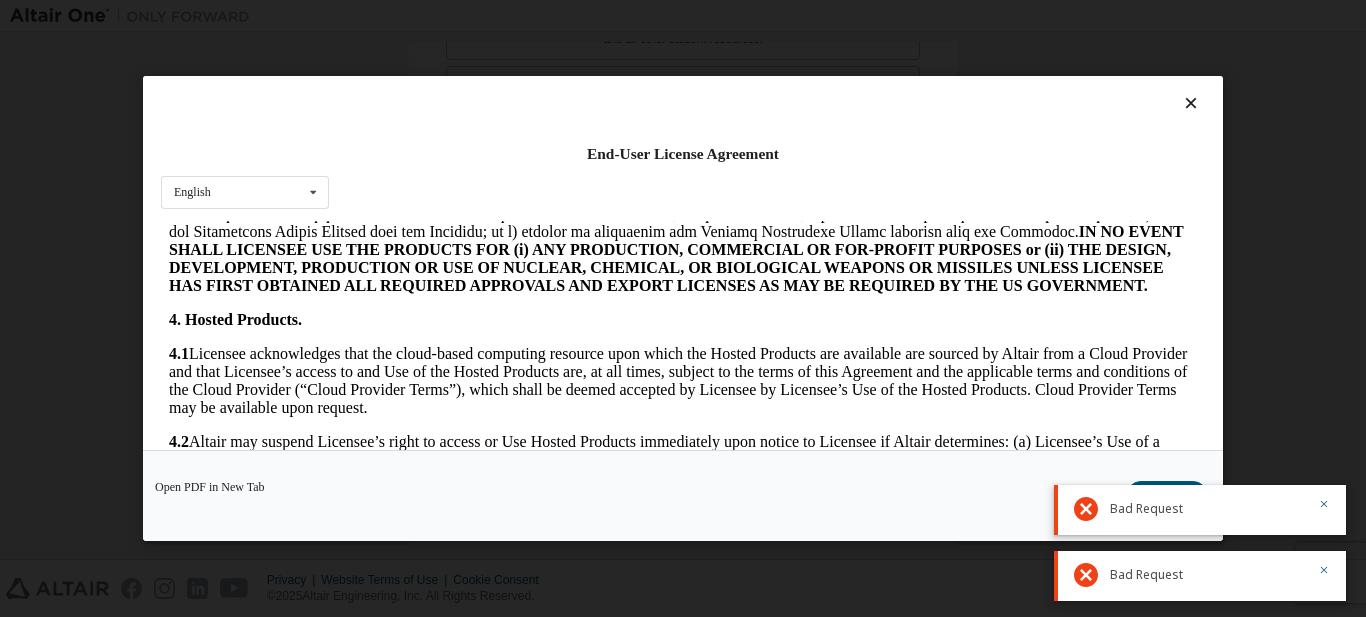 click at bounding box center (1318, 509) 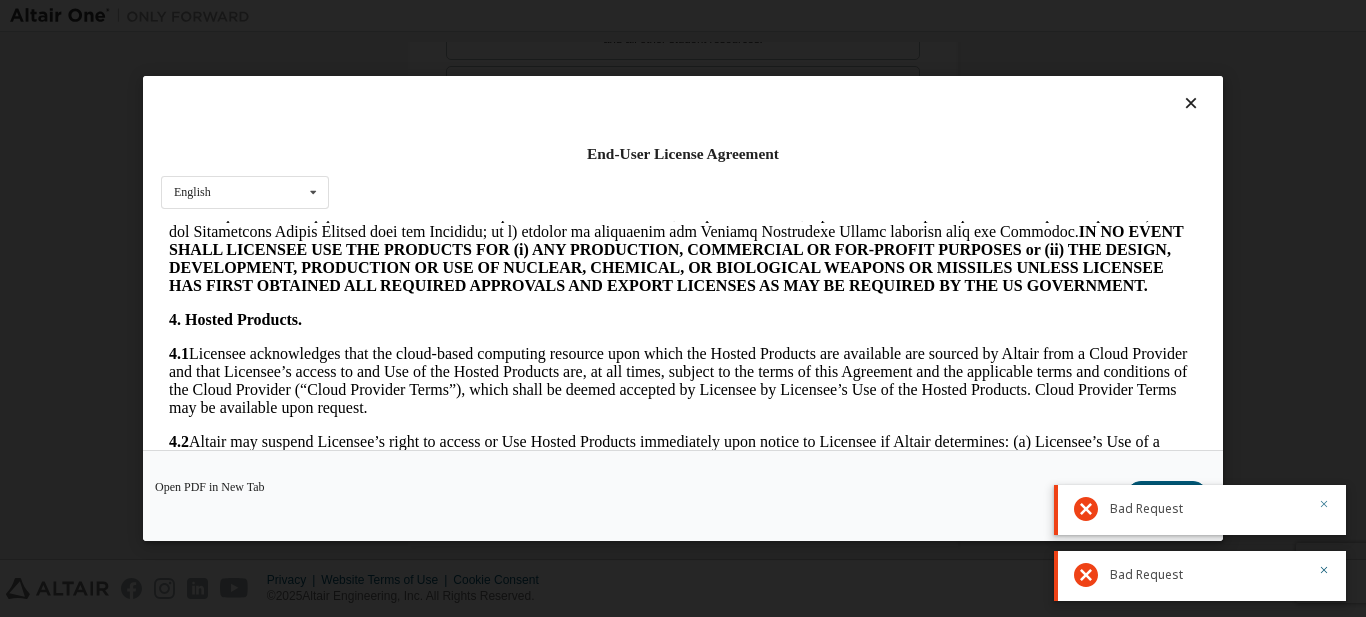click 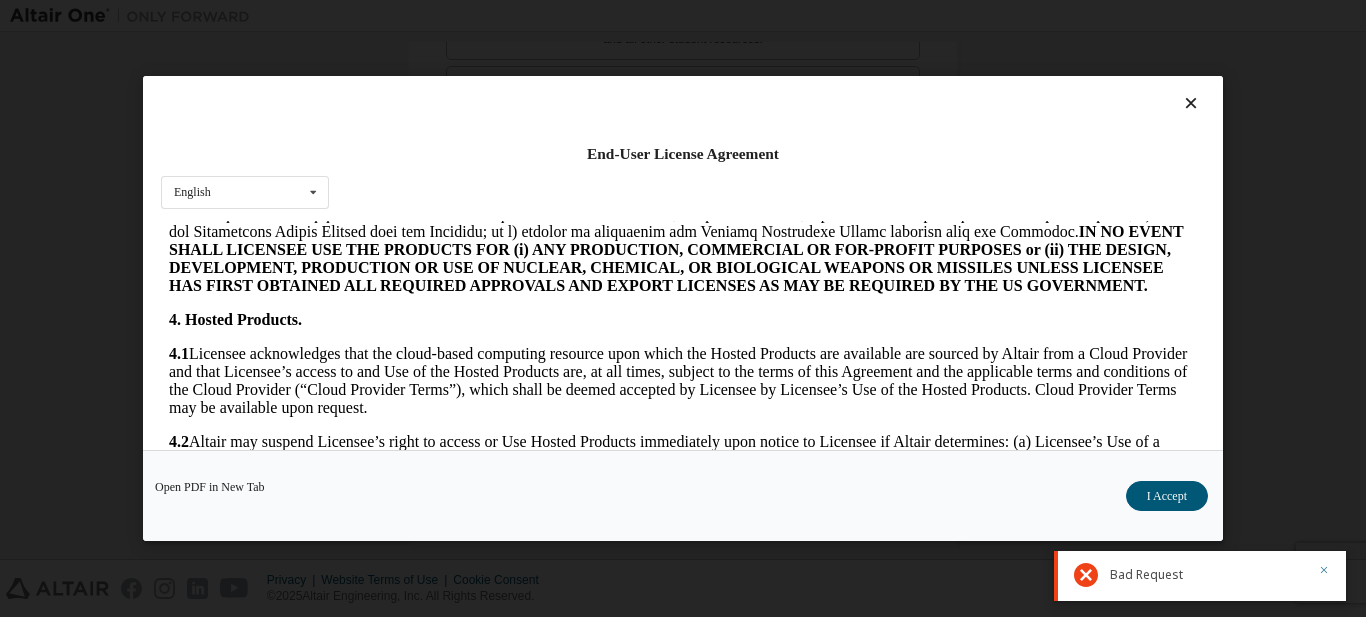 click at bounding box center [1324, 572] 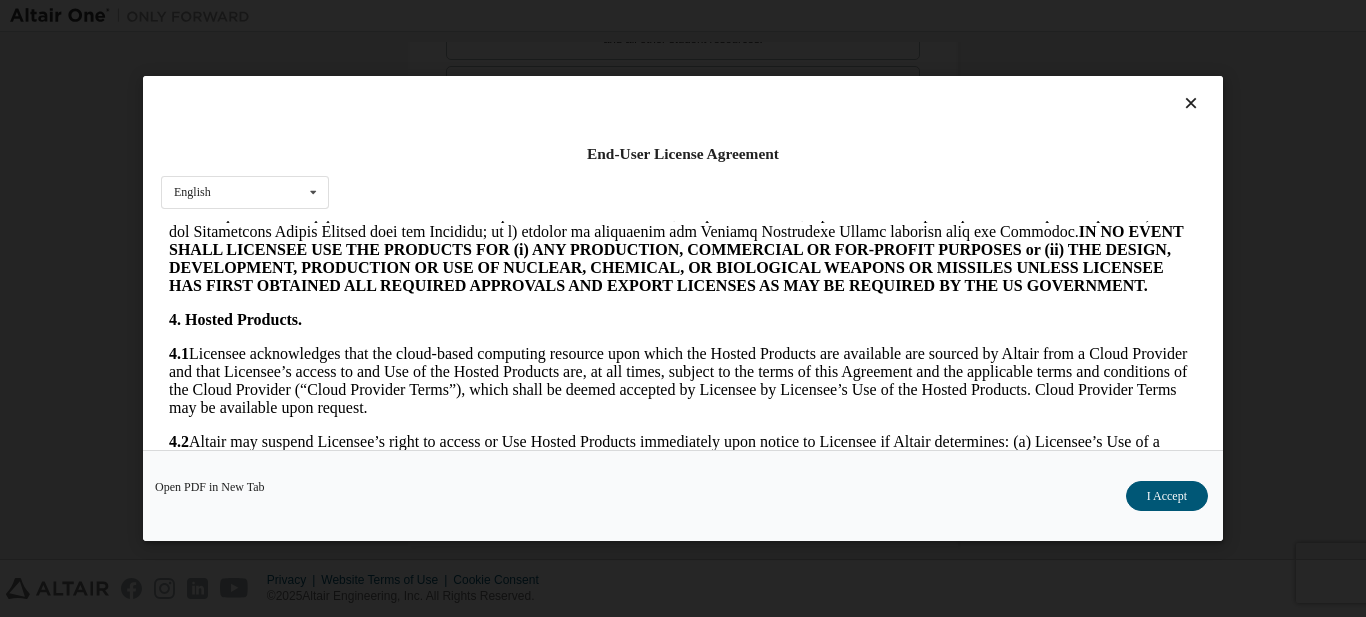 click 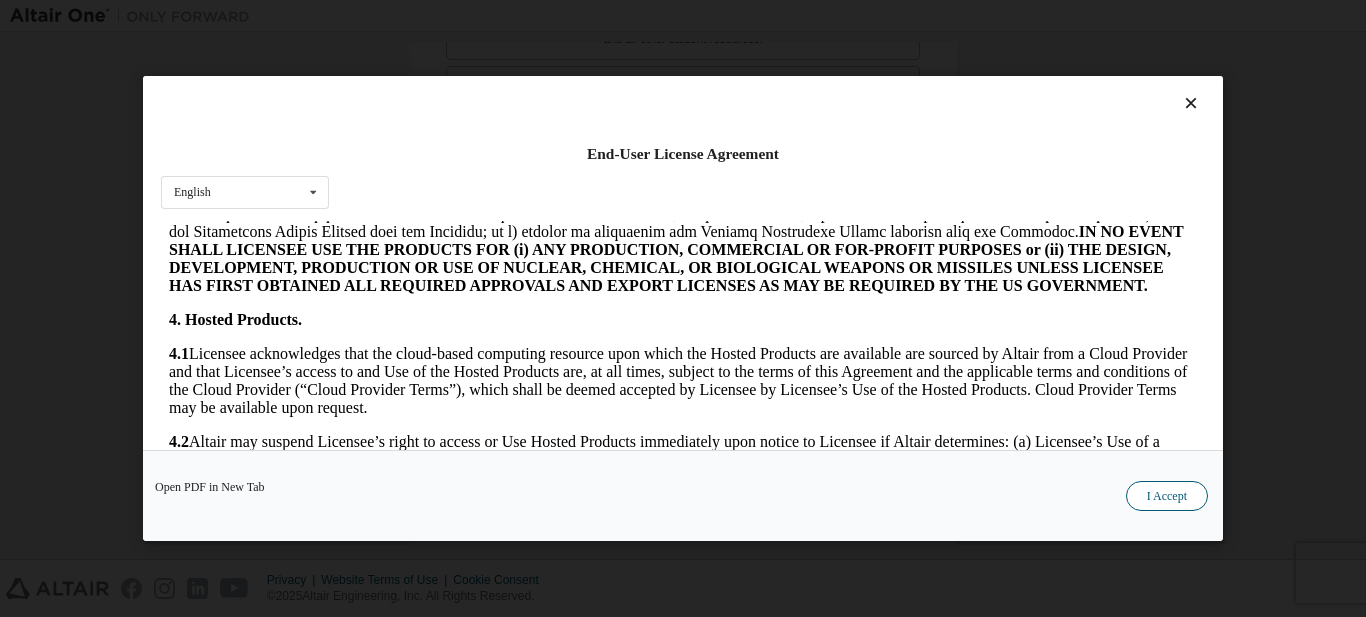 click on "I Accept" at bounding box center (1167, 496) 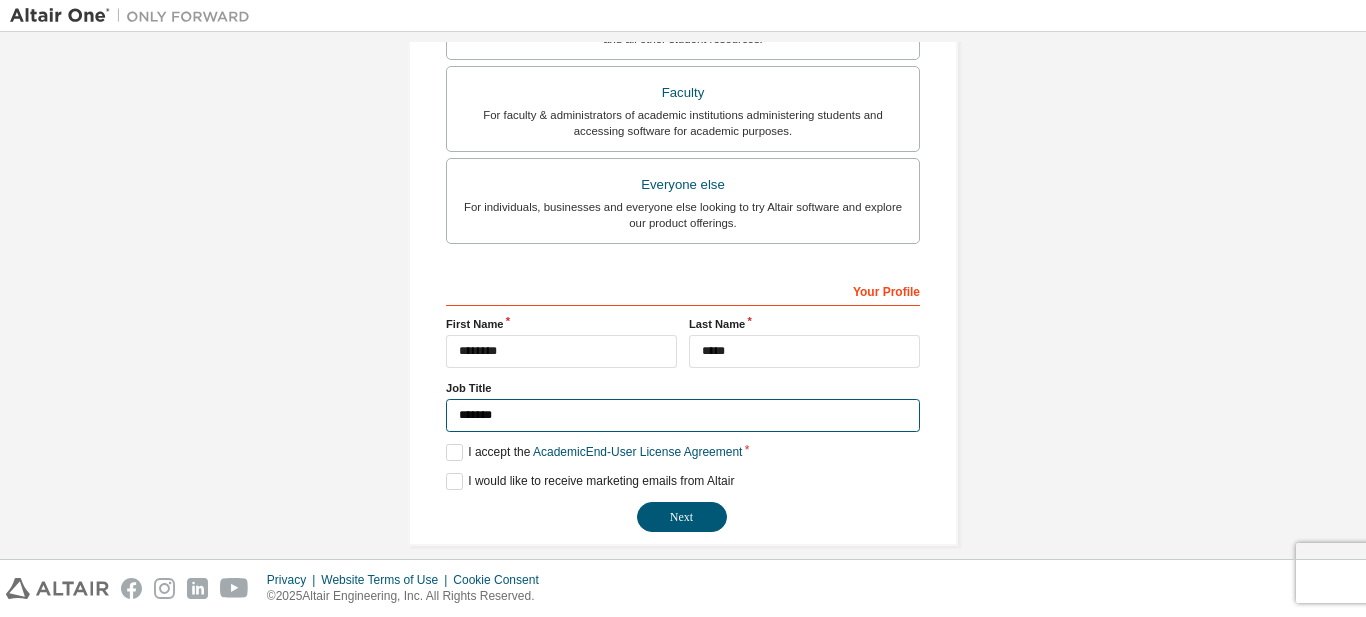 click on "*******" at bounding box center (683, 415) 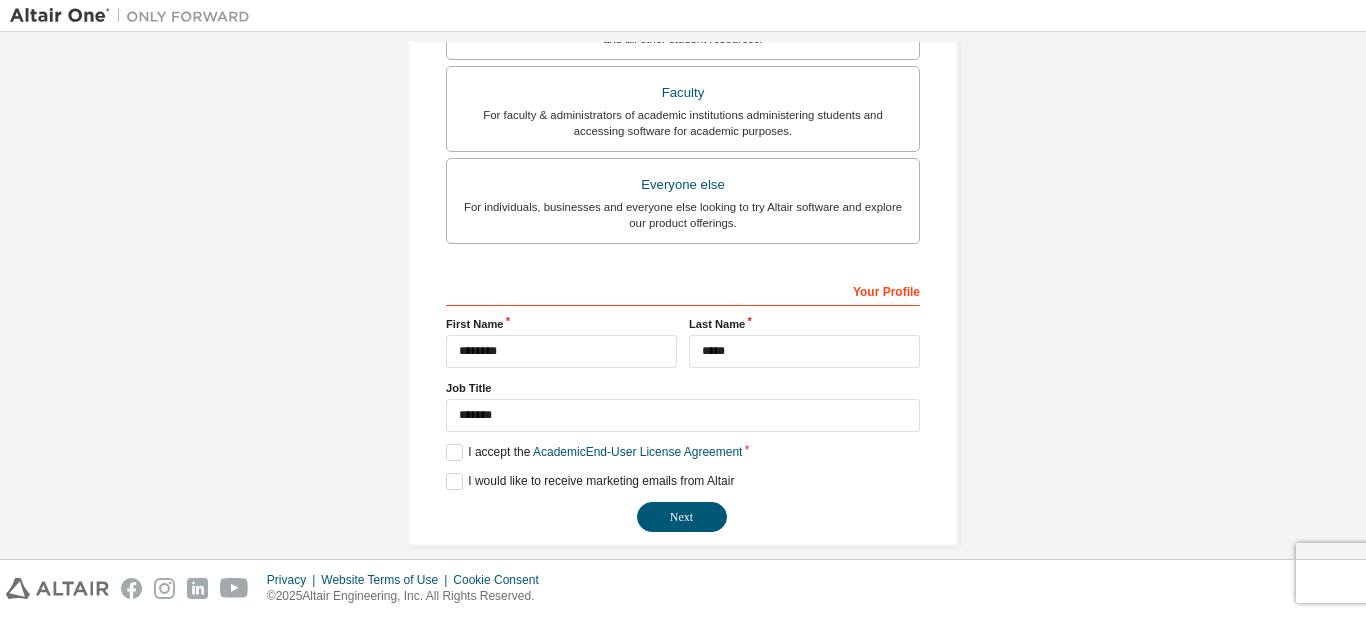 click on "Last Name" at bounding box center [804, 324] 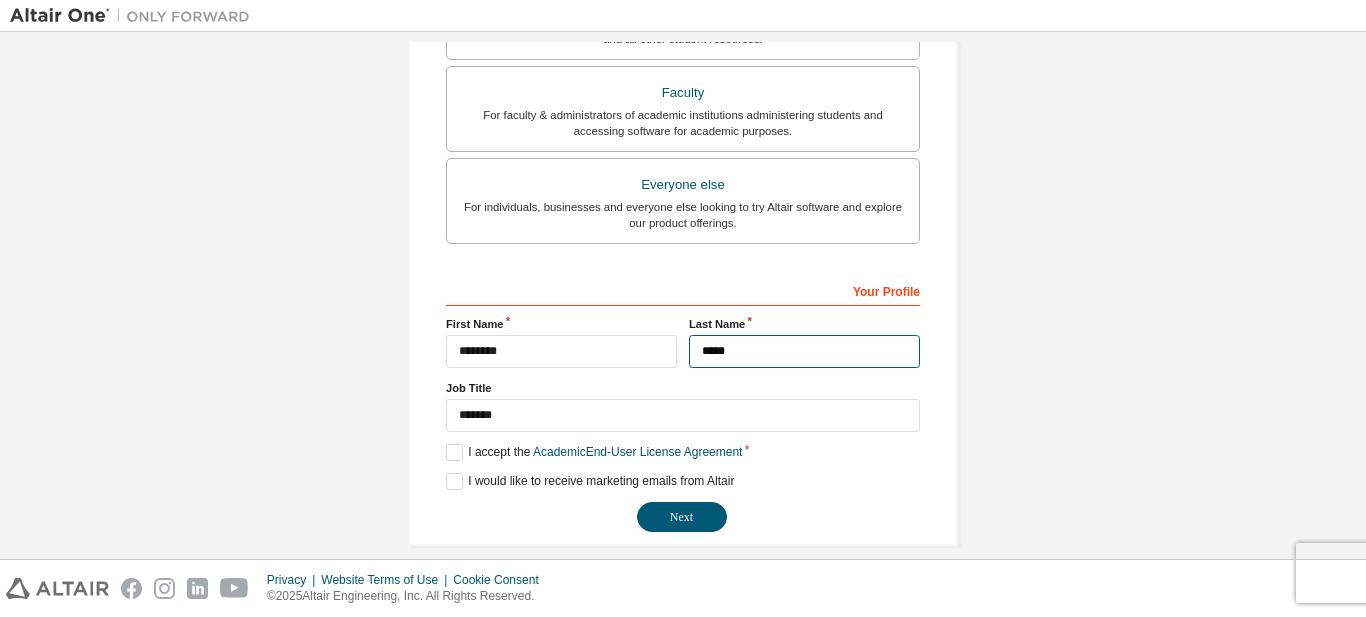 click on "*****" at bounding box center [804, 351] 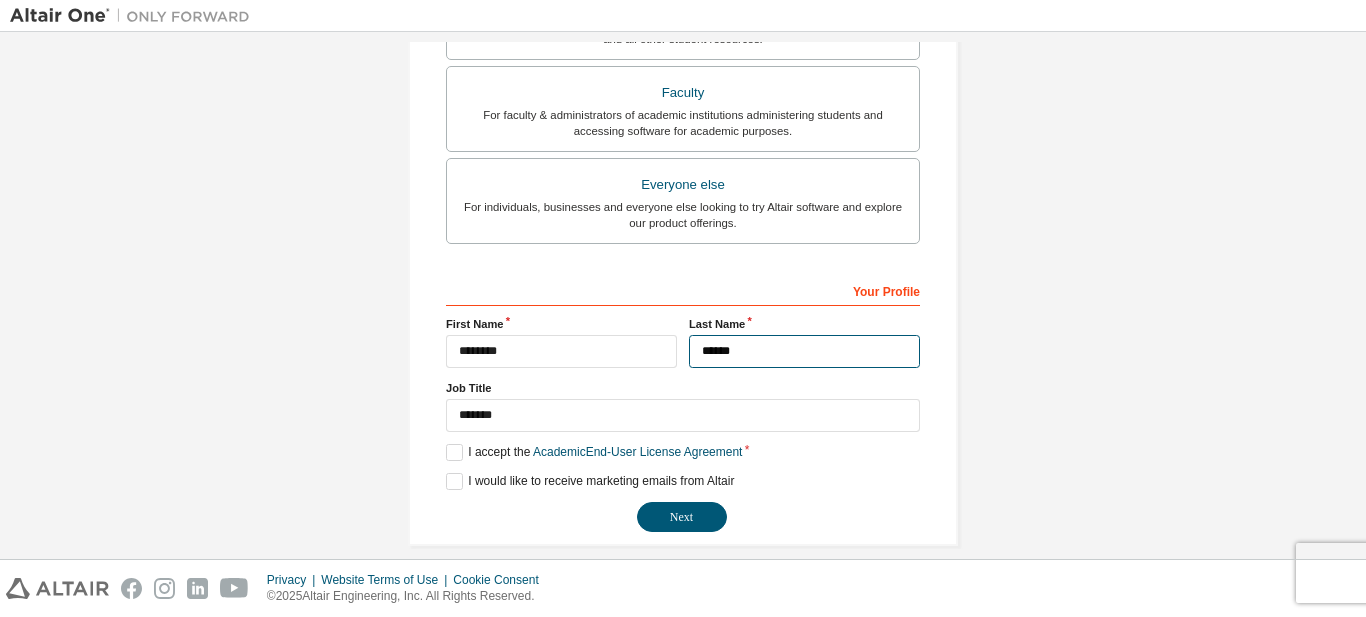 type on "*****" 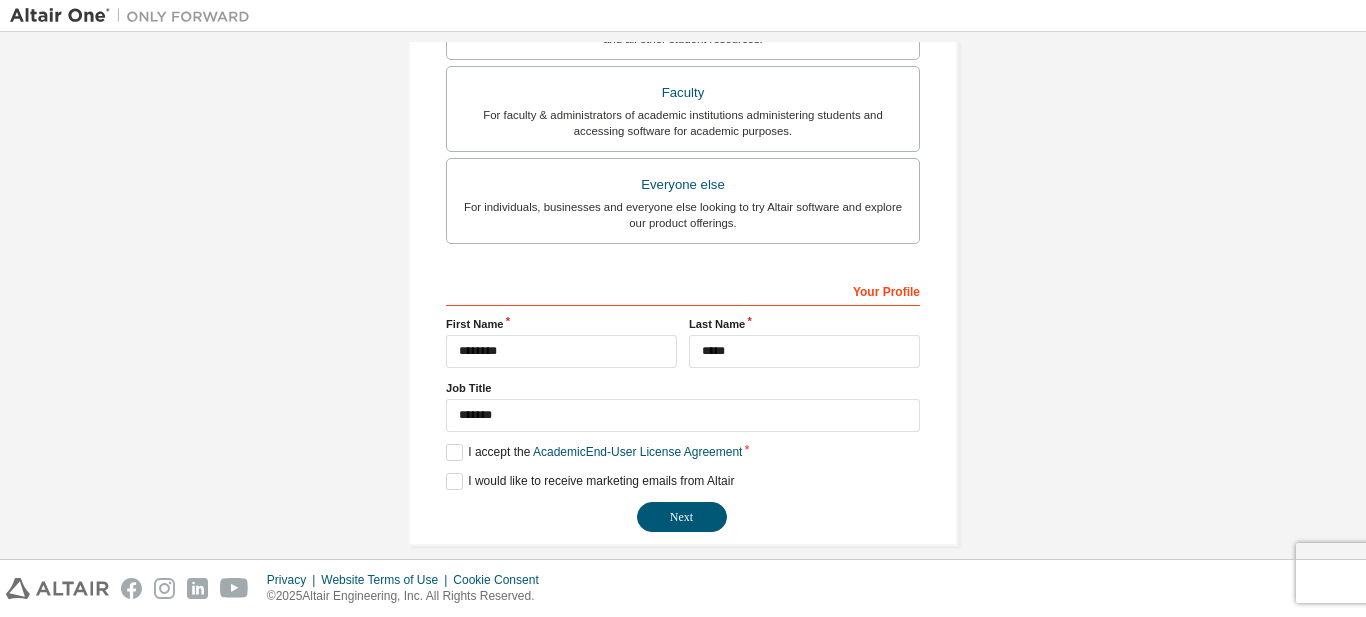 click on "**********" at bounding box center (683, 403) 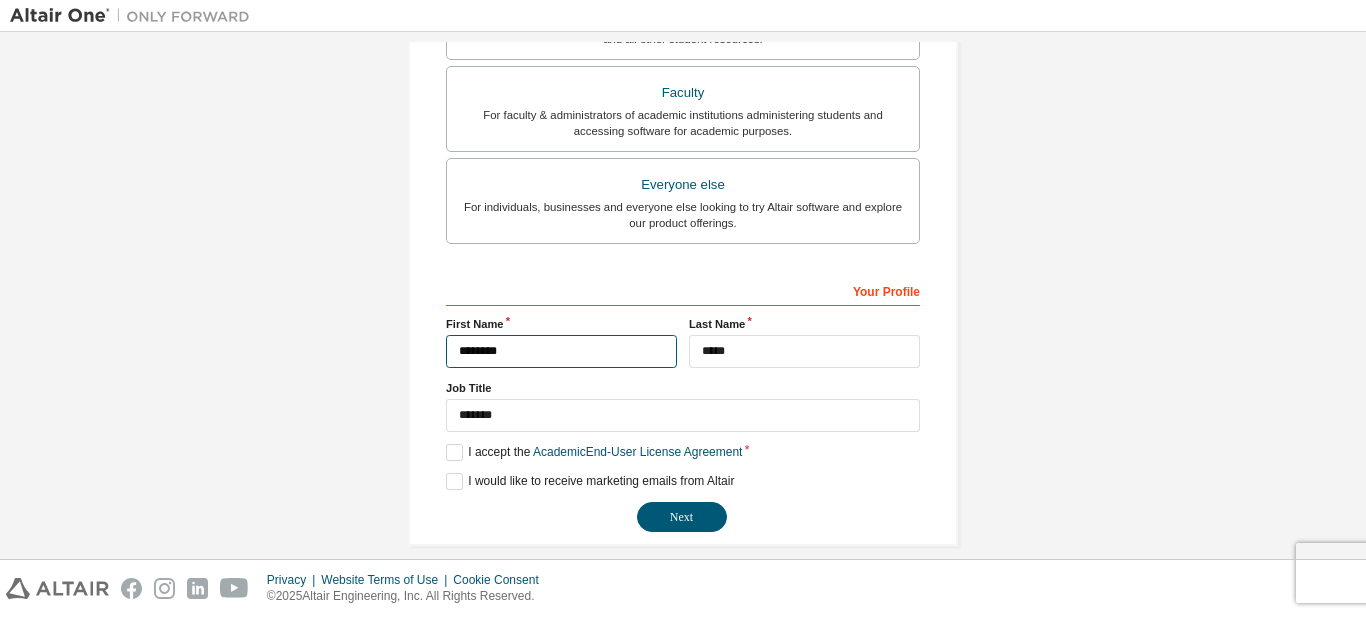 click on "********" at bounding box center (561, 351) 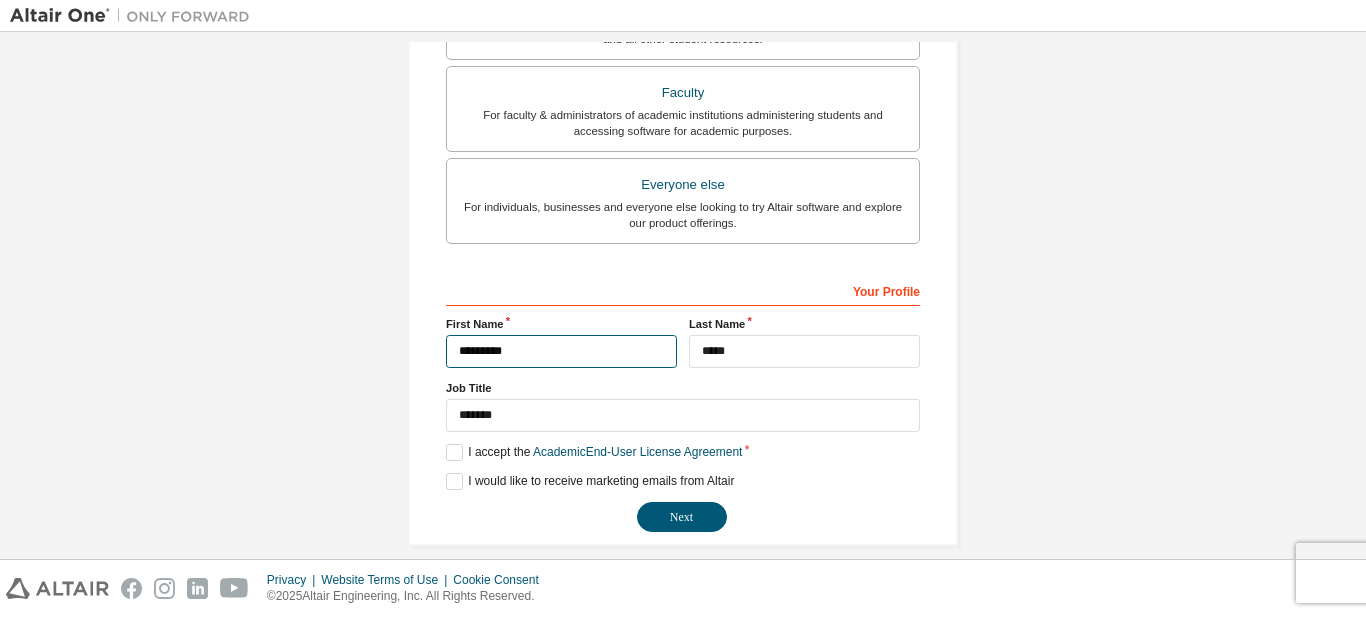type on "********" 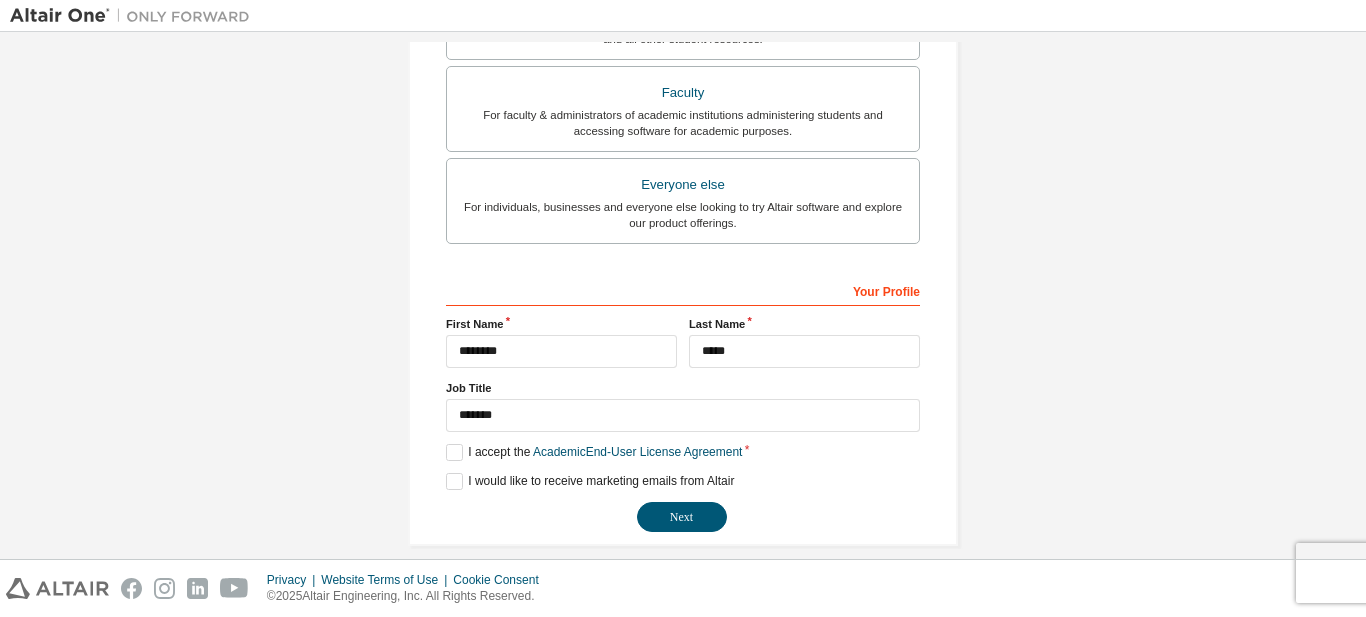 click on "Job Title" at bounding box center [683, 388] 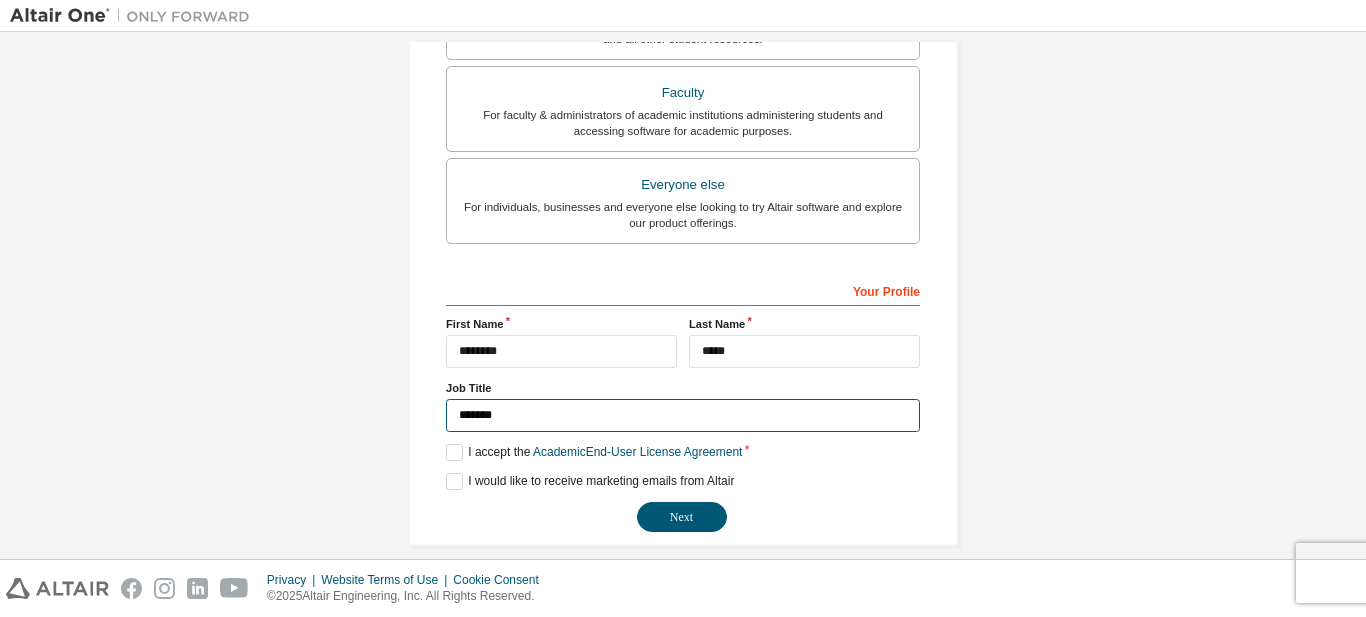 click on "*******" at bounding box center (683, 415) 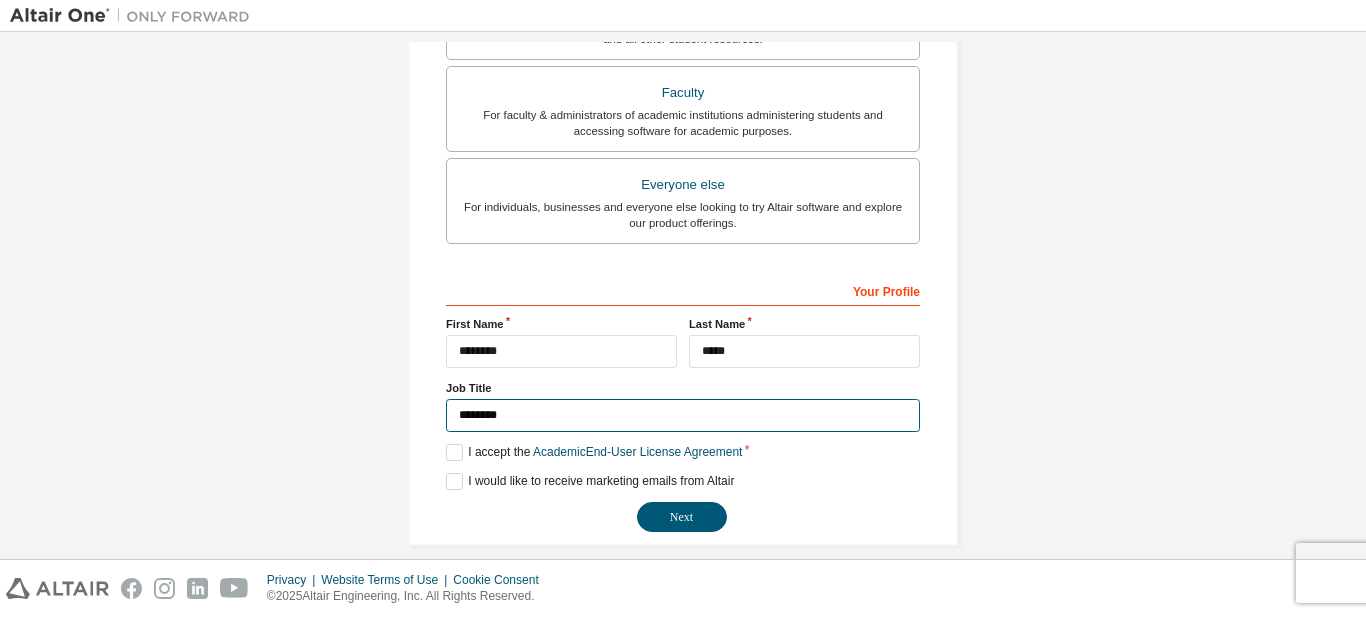 type on "*******" 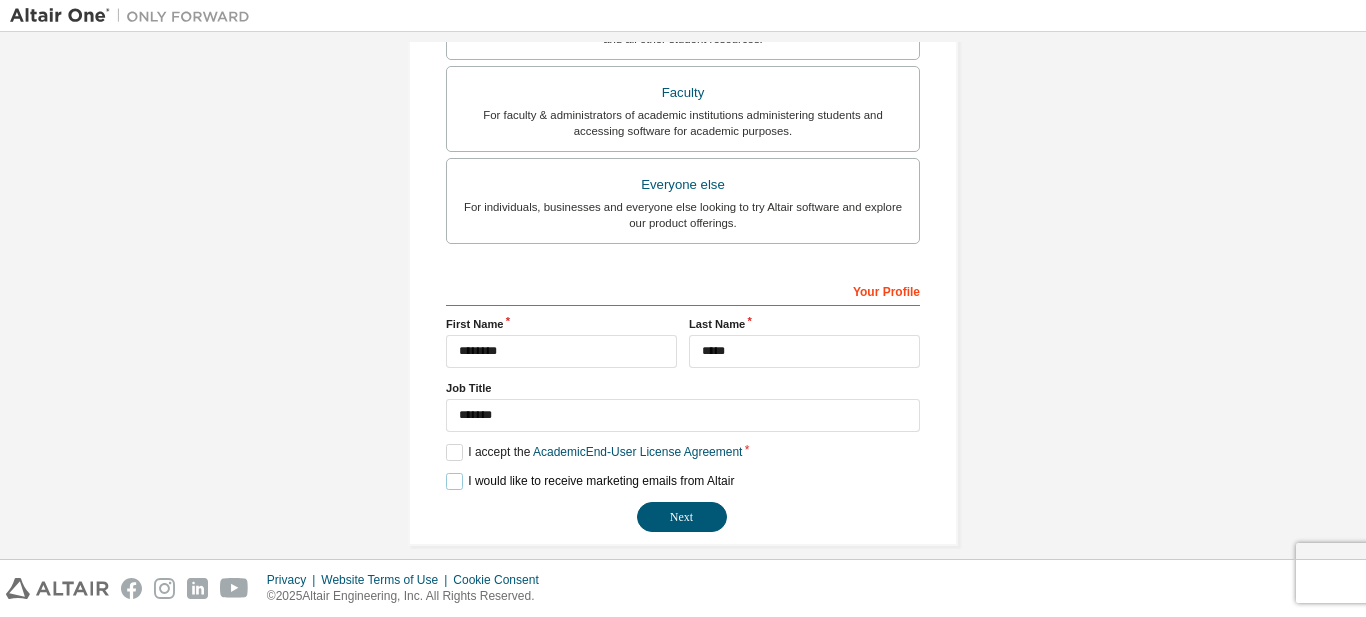 click on "I would like to receive marketing emails from Altair" at bounding box center [590, 481] 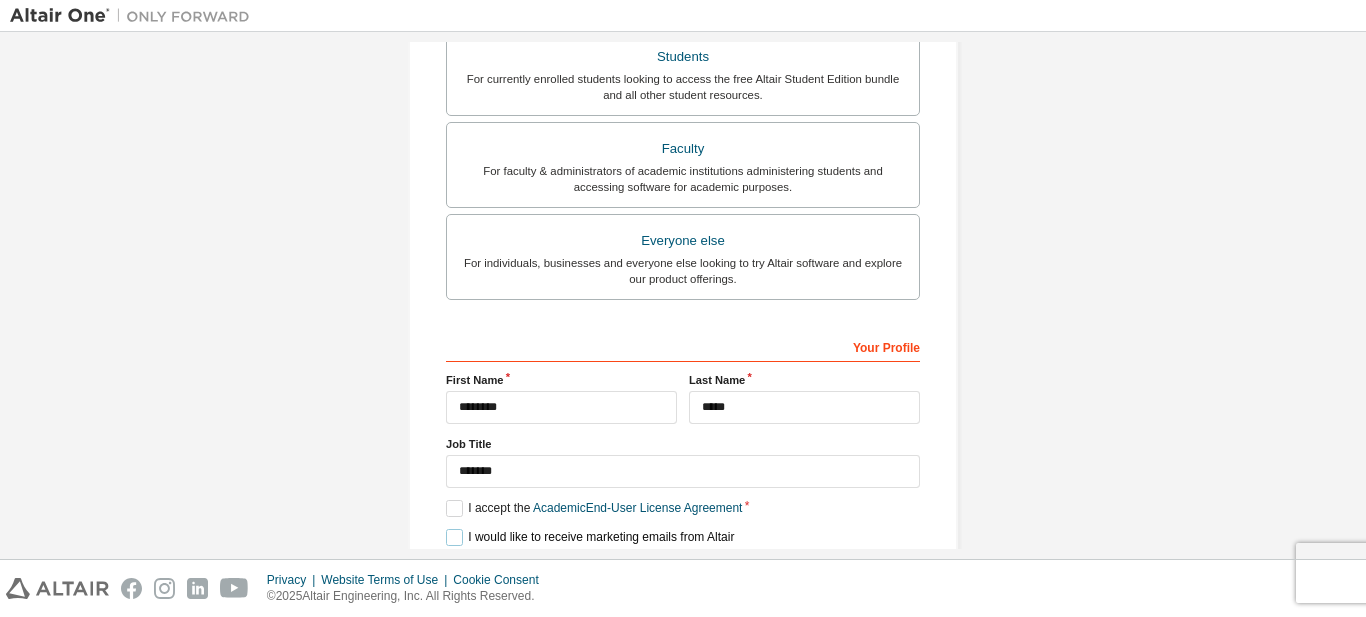 scroll, scrollTop: 604, scrollLeft: 0, axis: vertical 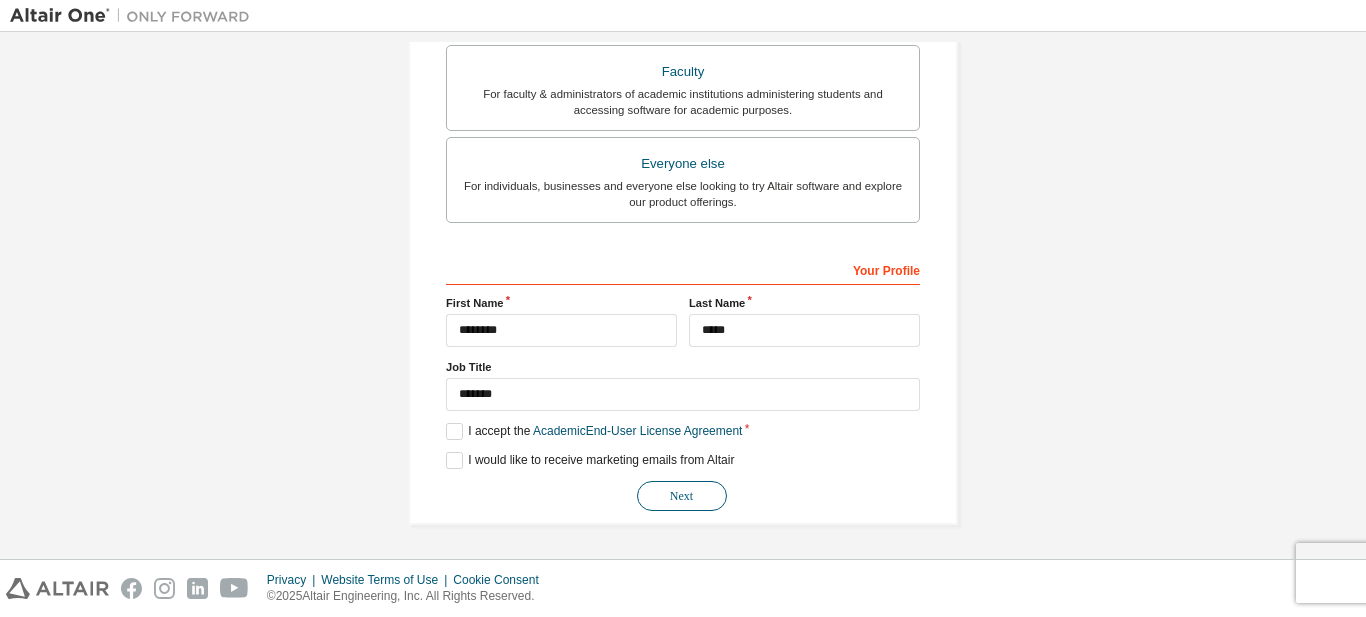 click on "Next" at bounding box center (682, 496) 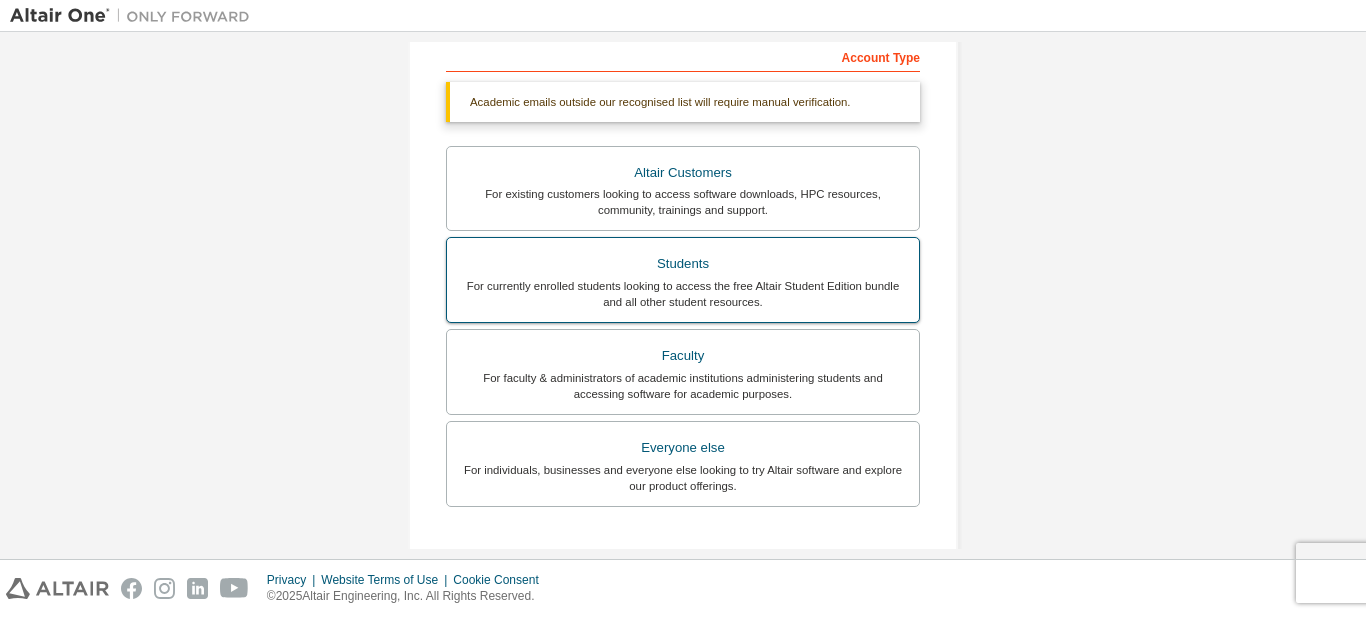 scroll, scrollTop: 356, scrollLeft: 0, axis: vertical 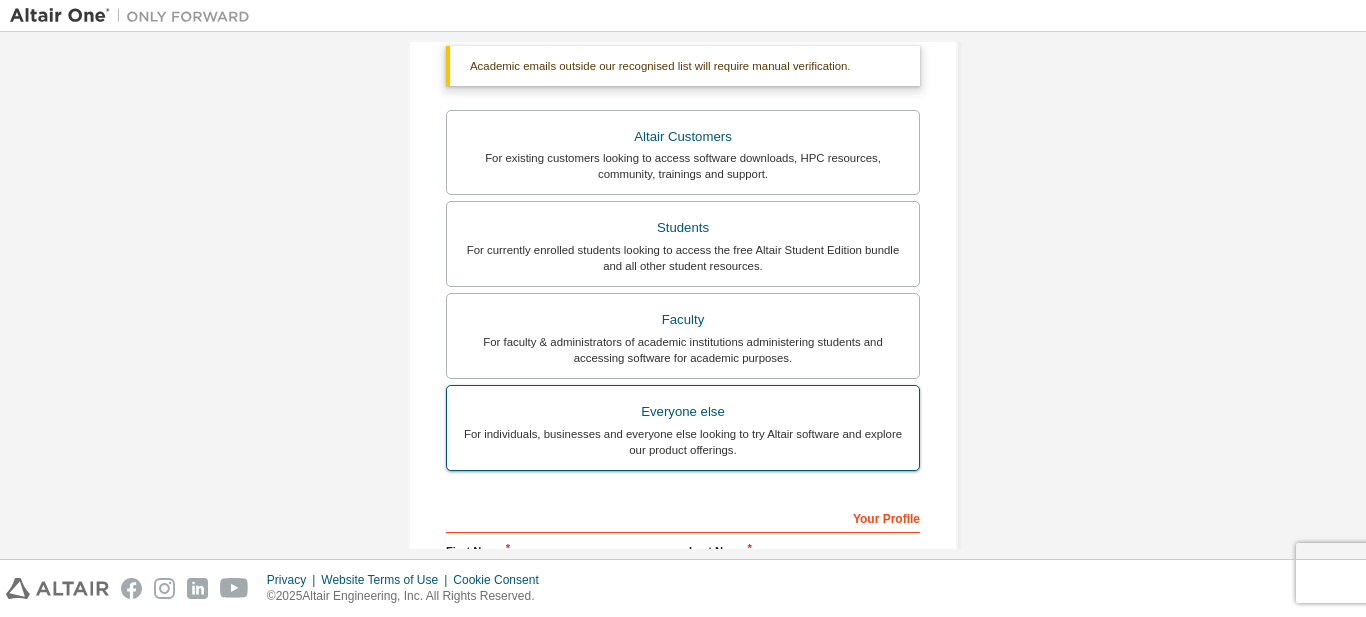 click on "Everyone else For individuals, businesses and everyone else looking to try Altair software and explore our product offerings." at bounding box center [683, 428] 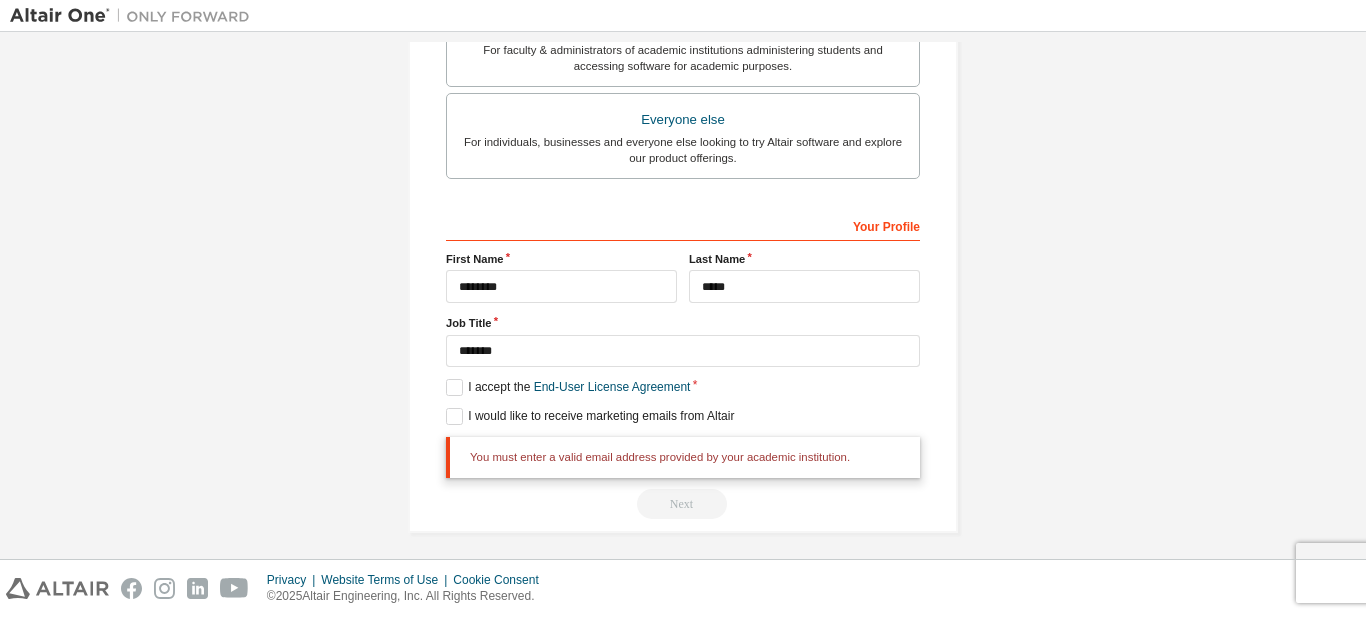 scroll, scrollTop: 604, scrollLeft: 0, axis: vertical 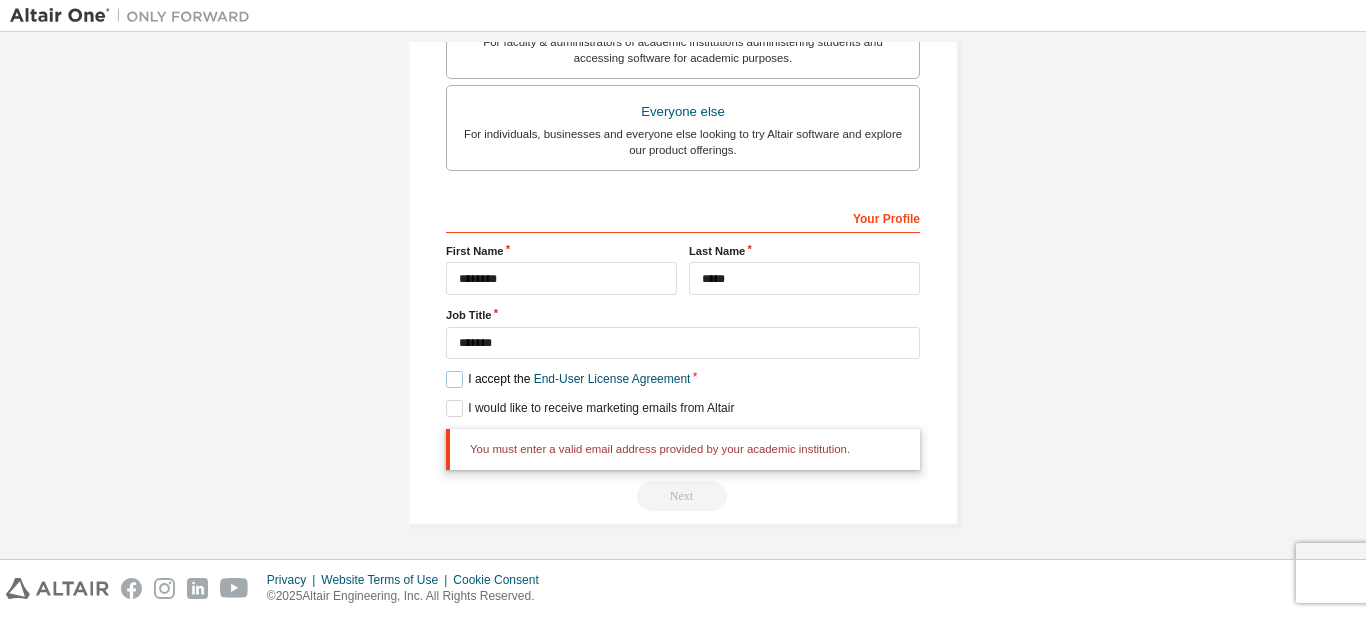 click on "I accept the    End-User License Agreement" at bounding box center (568, 379) 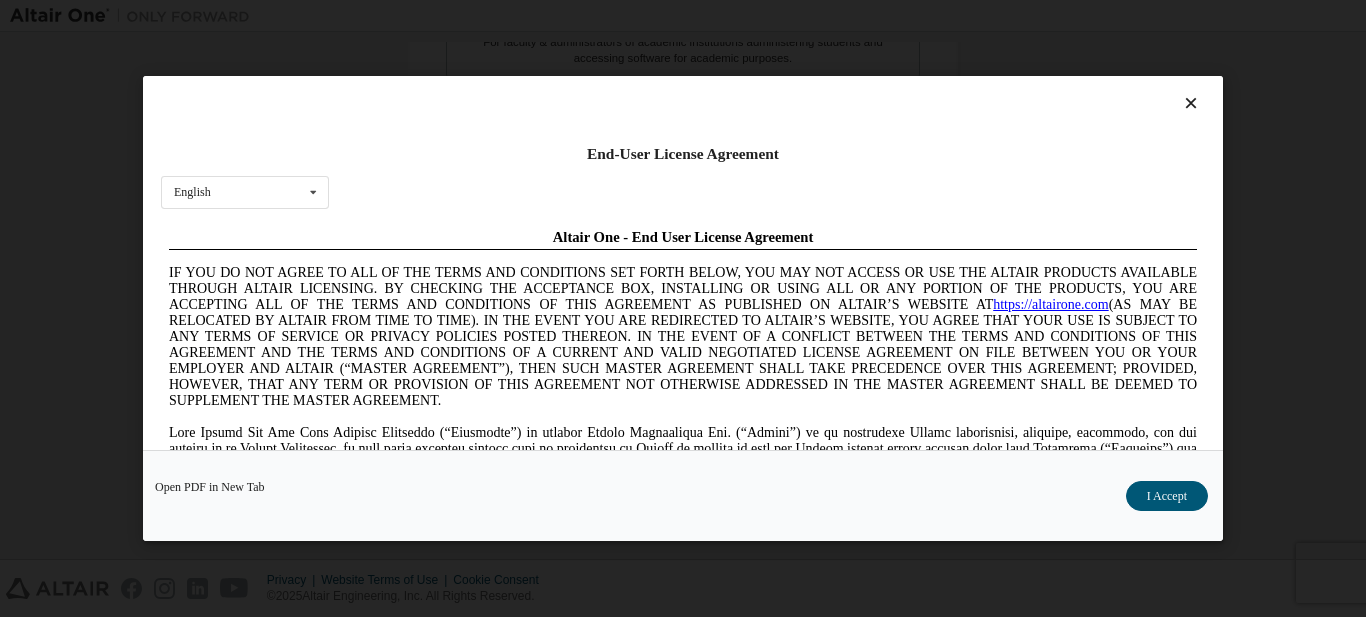 scroll, scrollTop: 0, scrollLeft: 0, axis: both 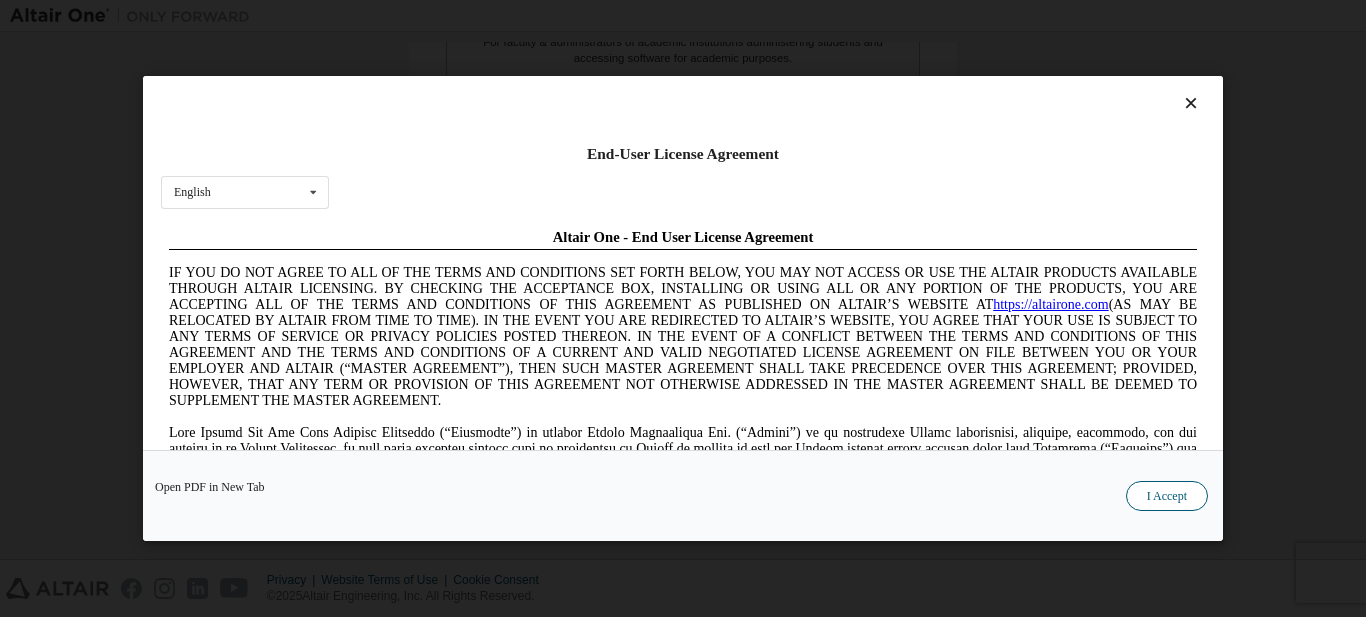 click on "I Accept" at bounding box center [1167, 496] 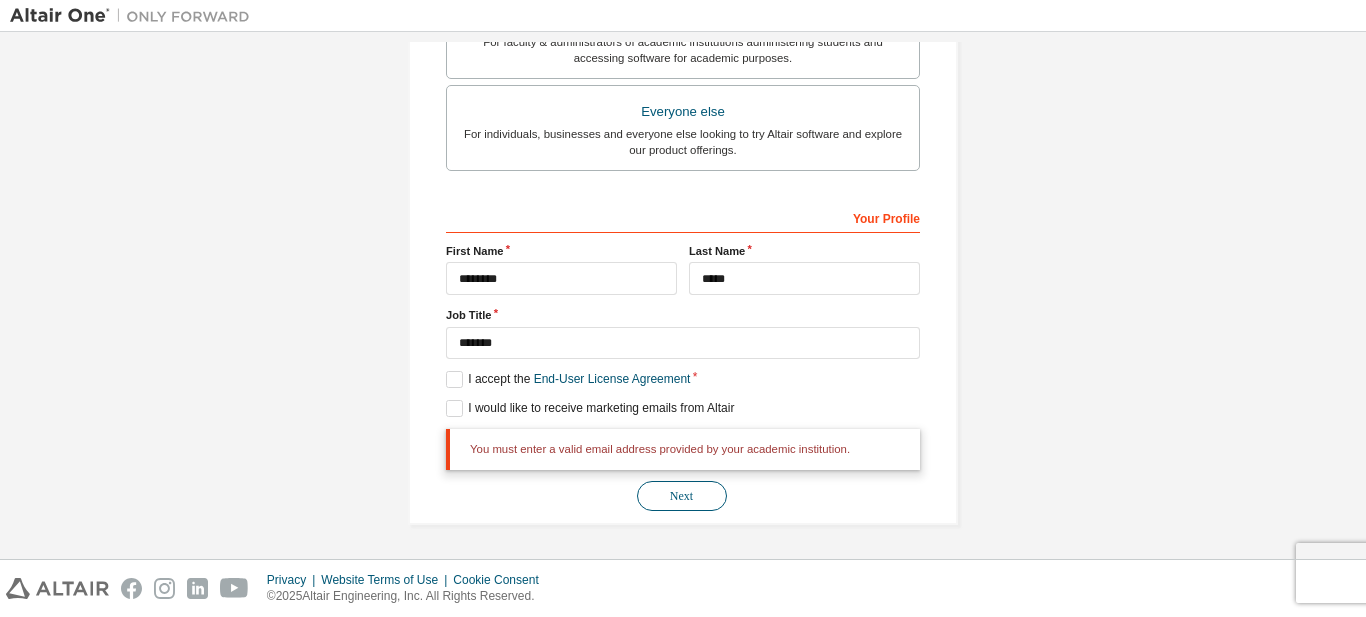 click on "Next" at bounding box center [682, 496] 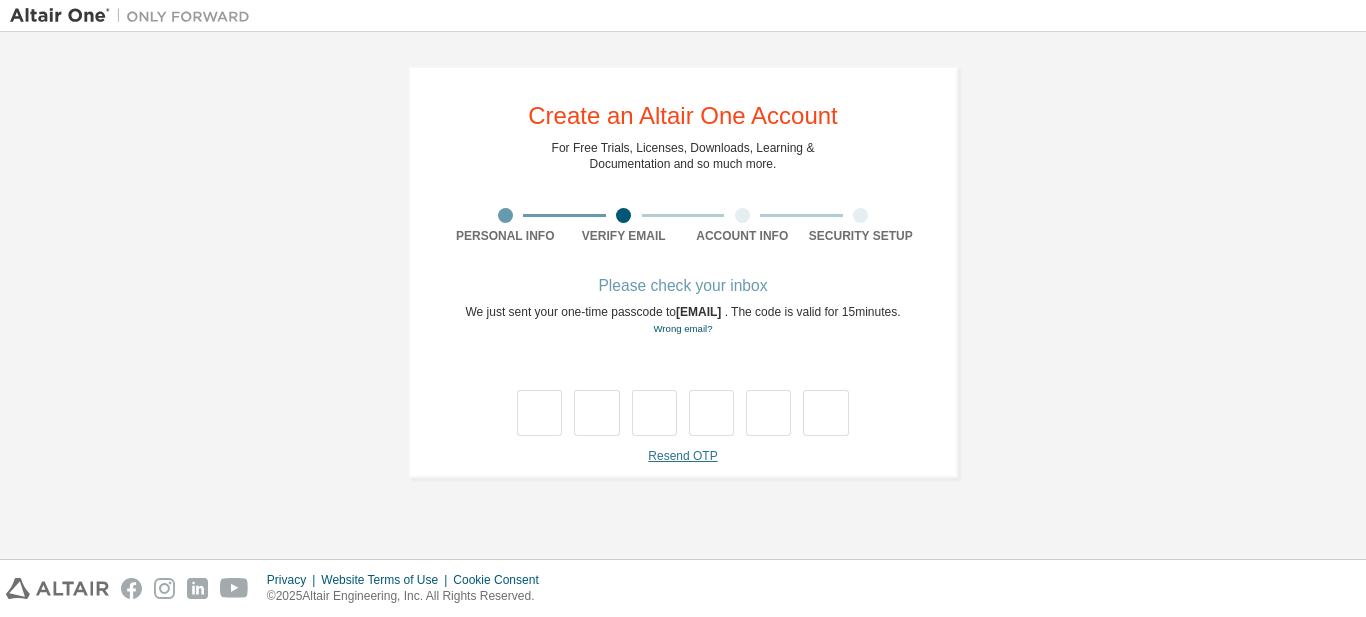 scroll, scrollTop: 0, scrollLeft: 0, axis: both 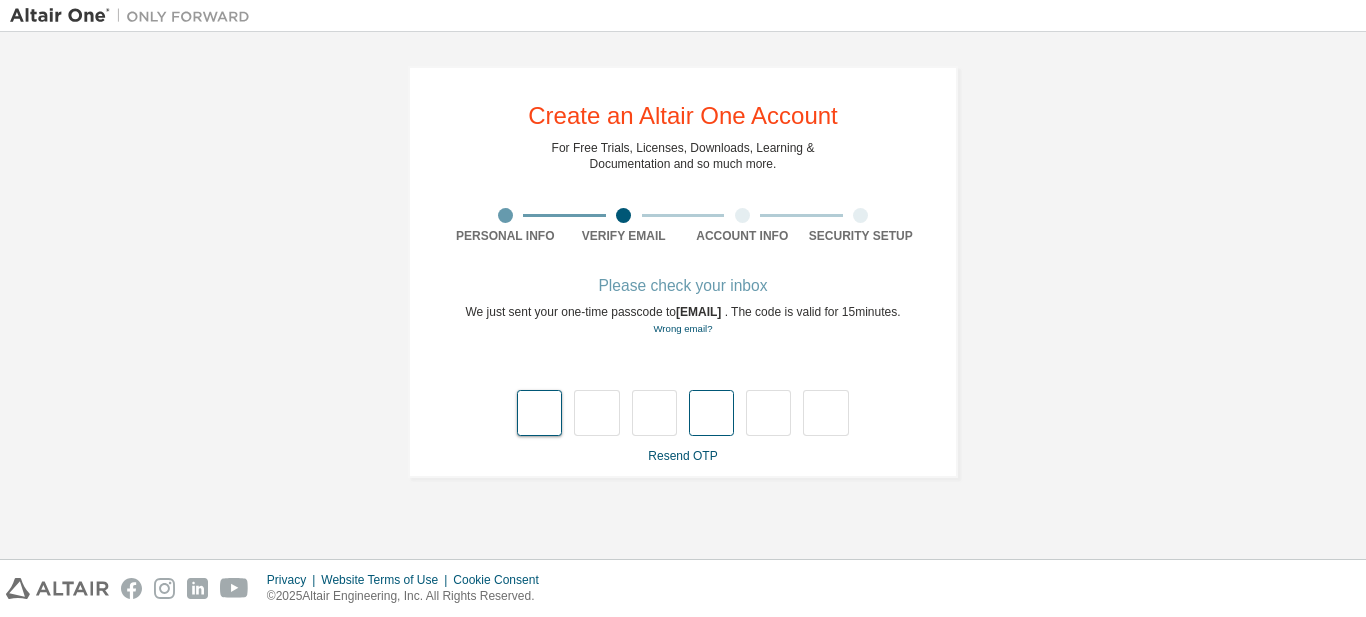 type on "*" 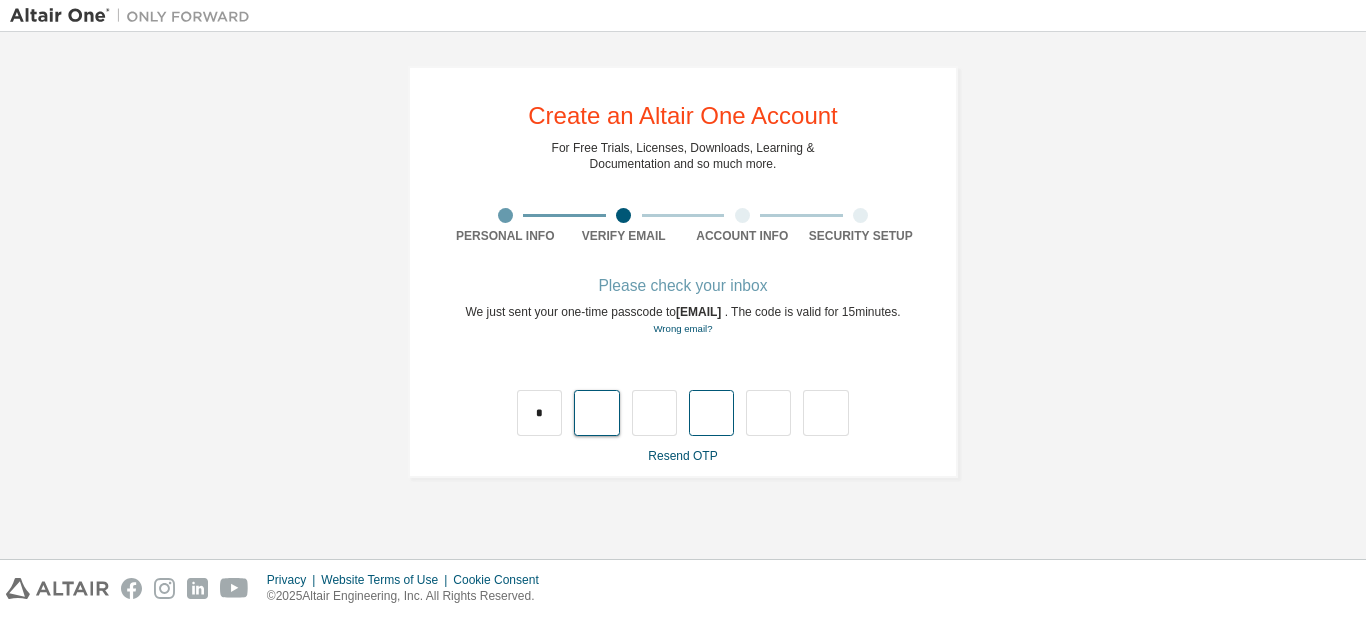 type on "*" 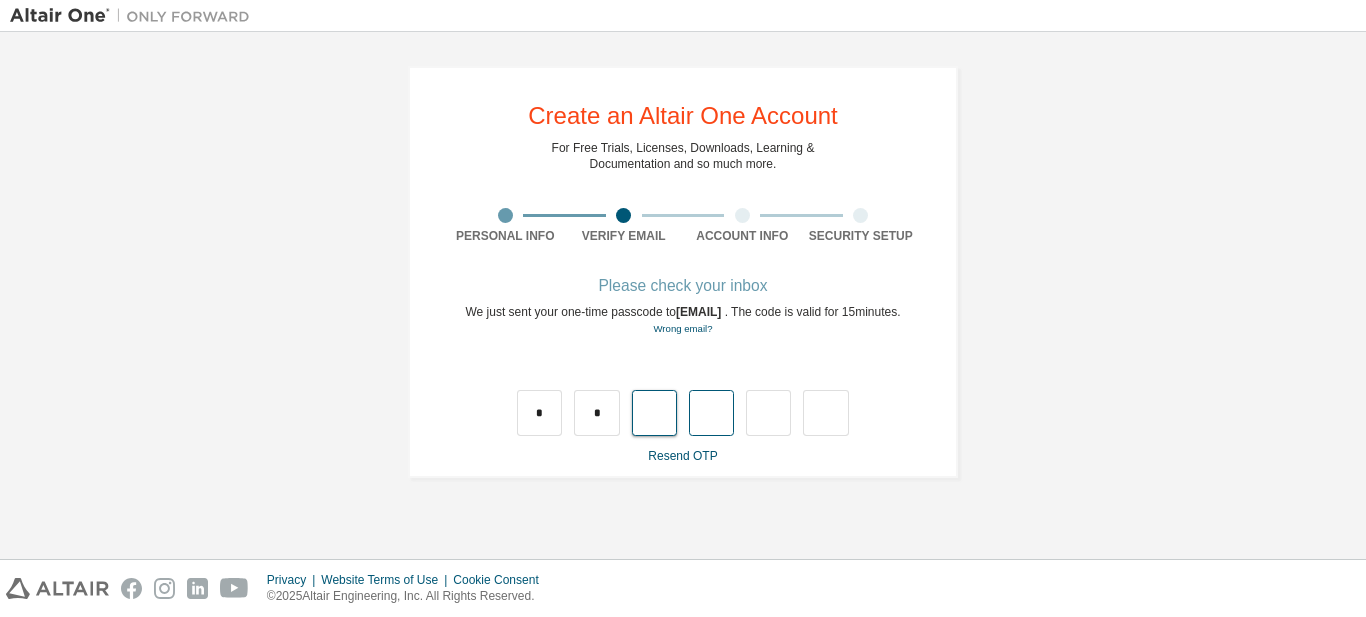 type on "*" 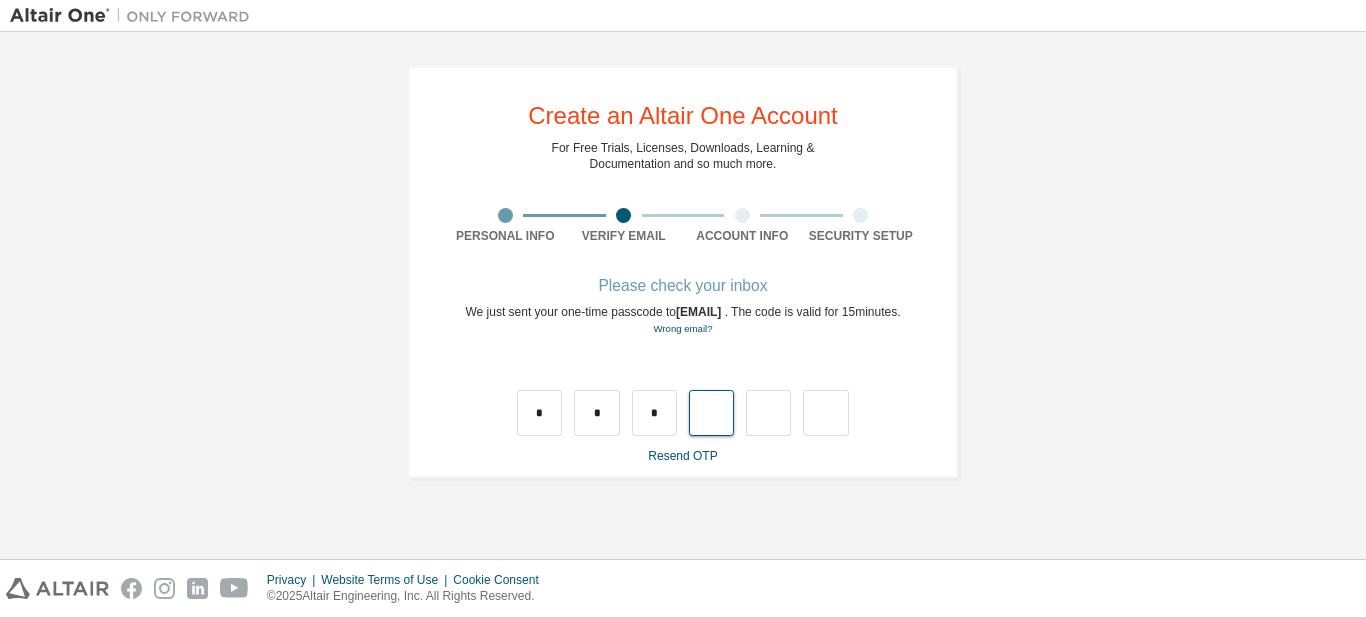 type on "*" 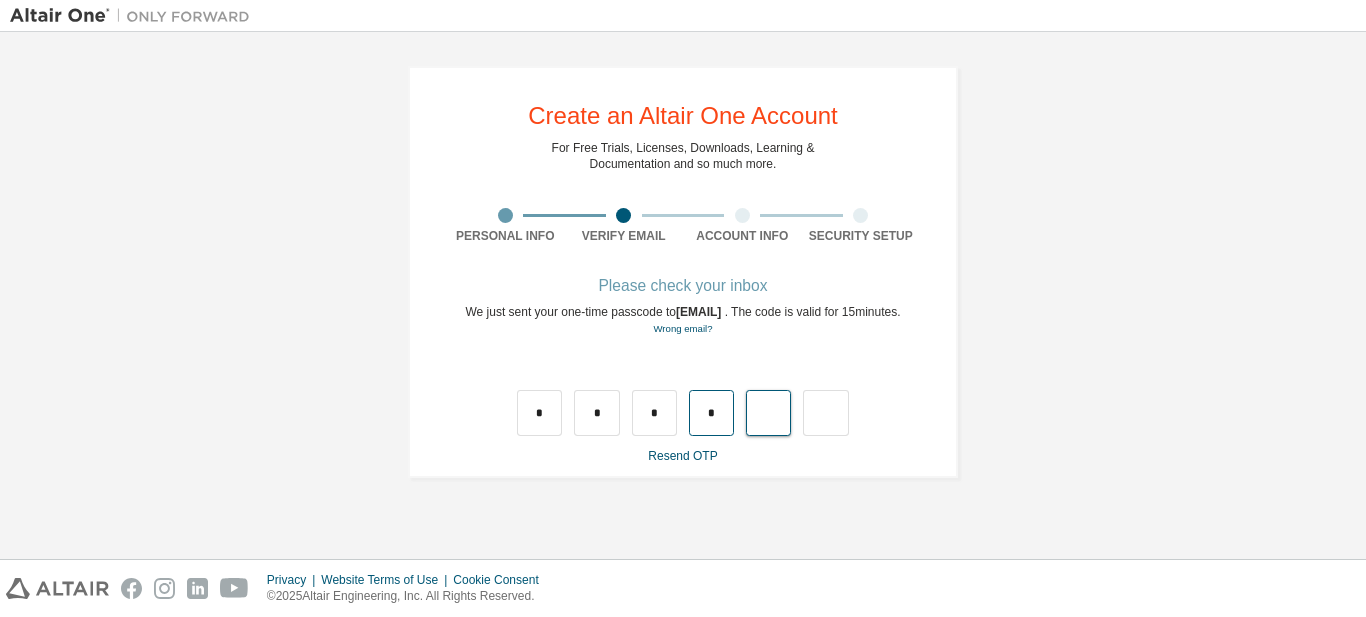 type on "*" 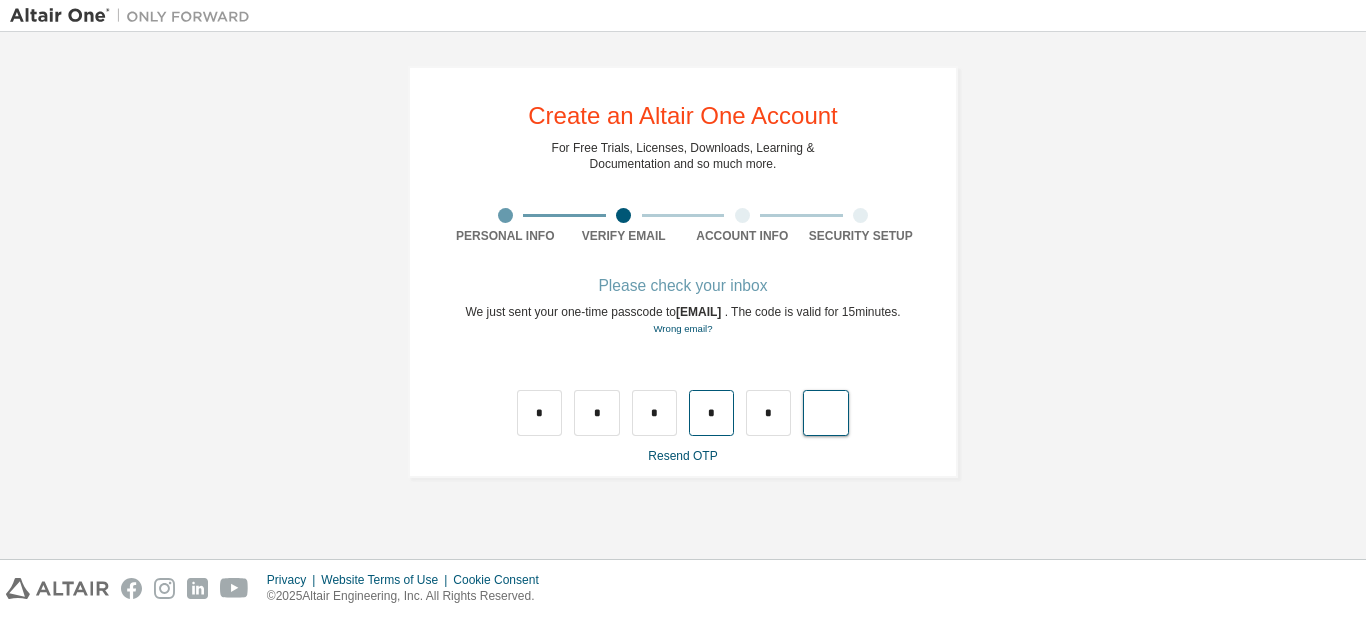 type on "*" 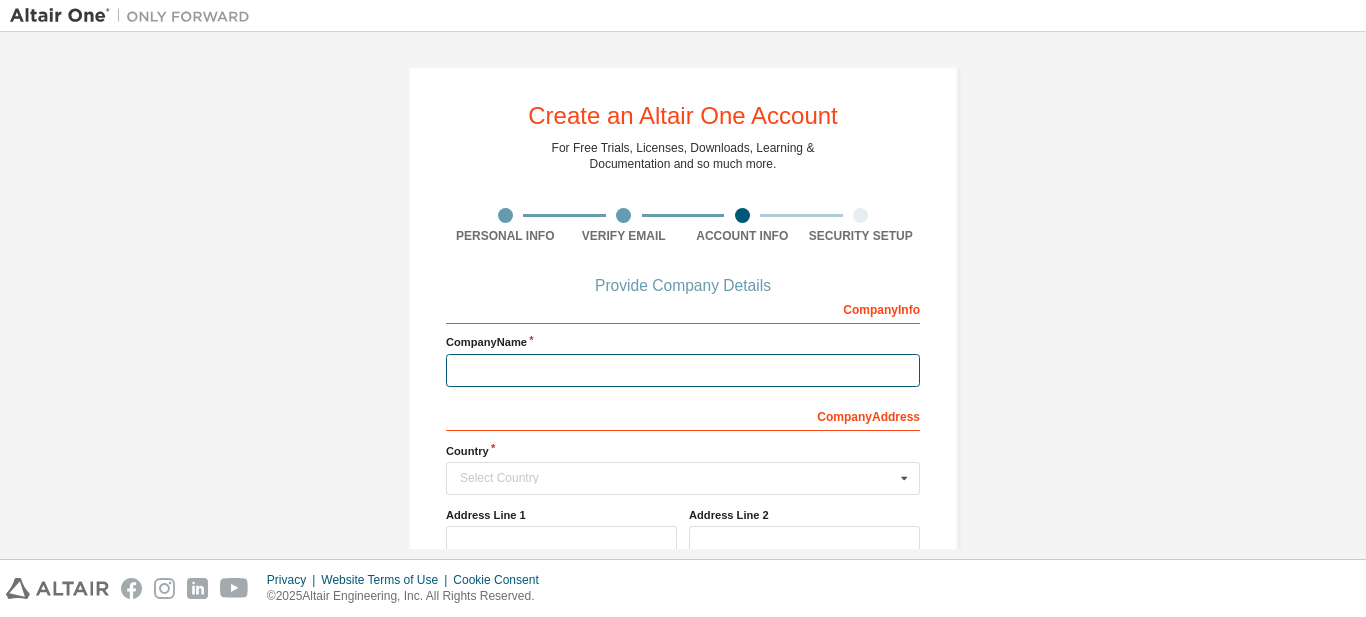 click at bounding box center (683, 370) 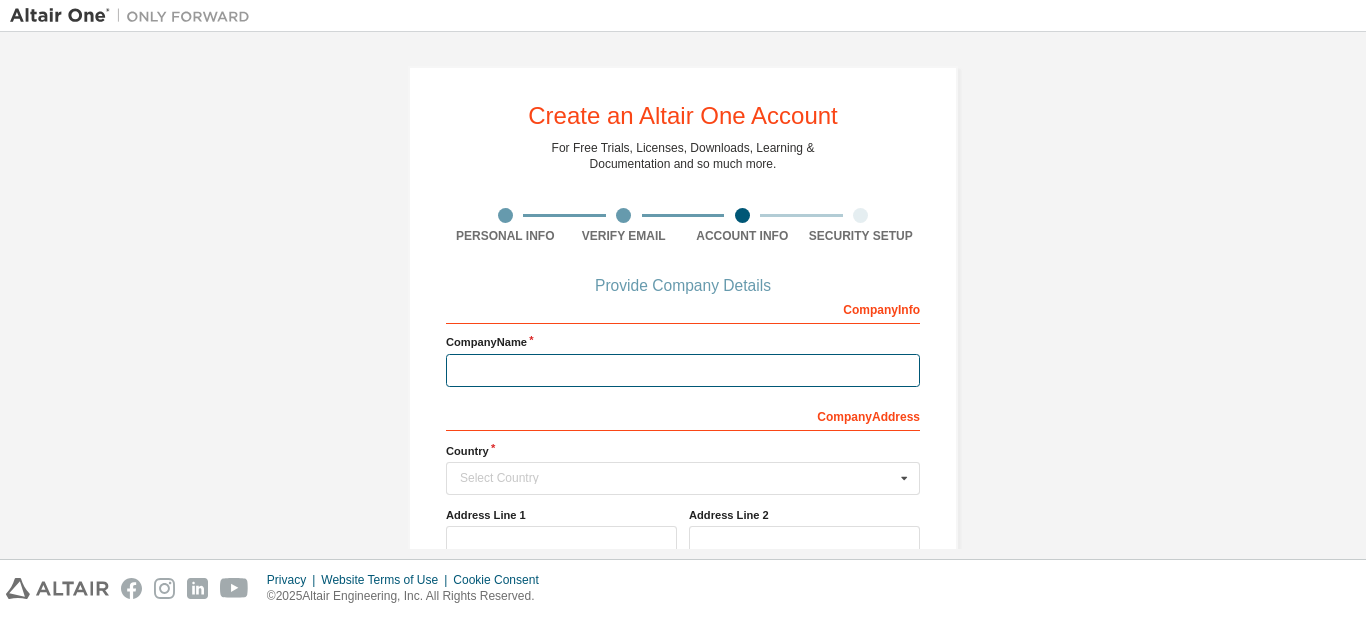 type on "**********" 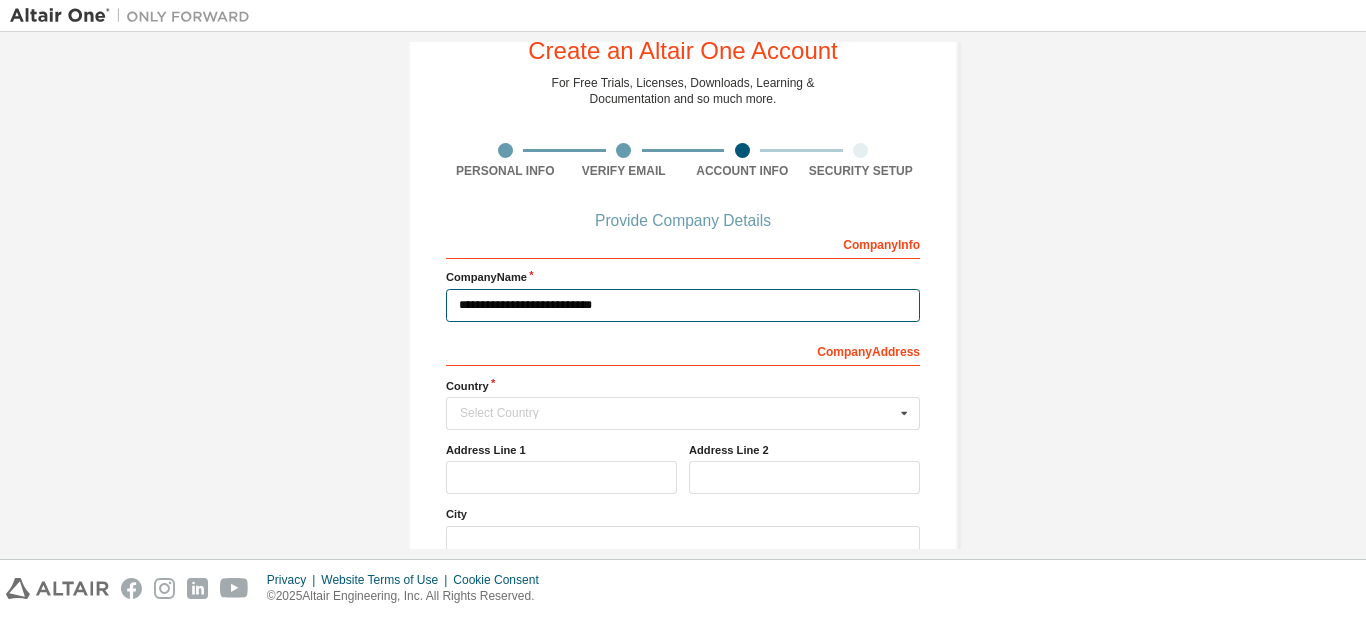 scroll, scrollTop: 100, scrollLeft: 0, axis: vertical 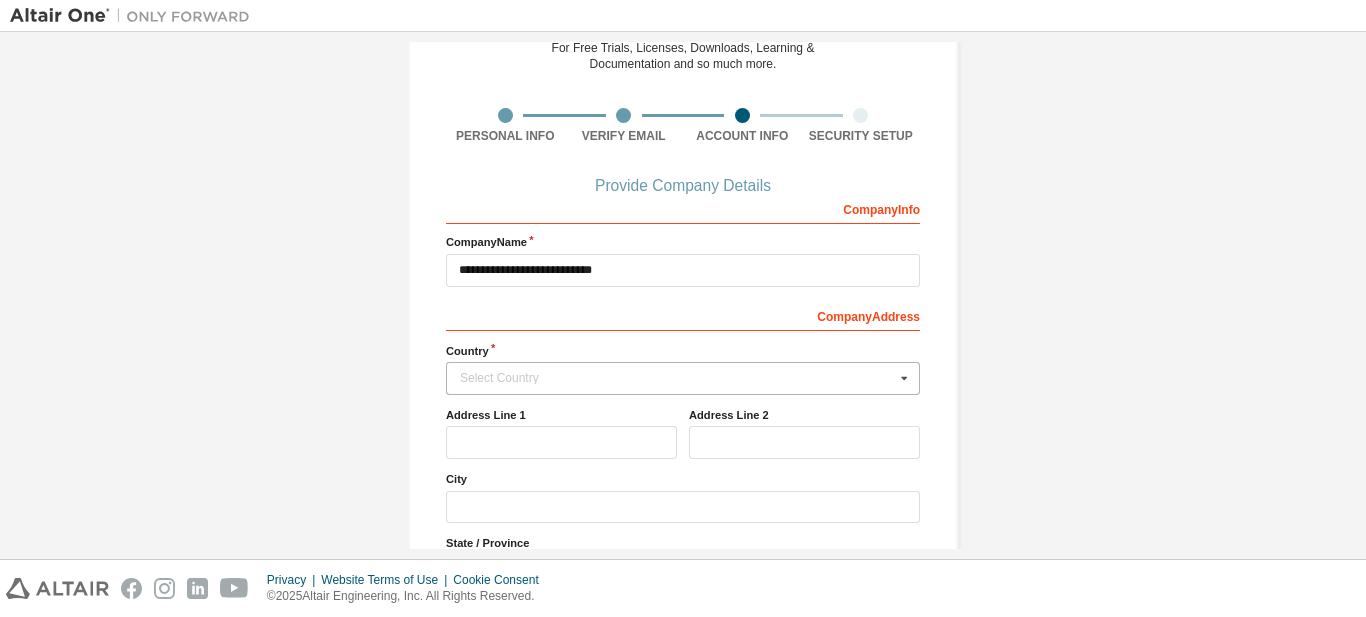 click on "Select Country" at bounding box center (677, 378) 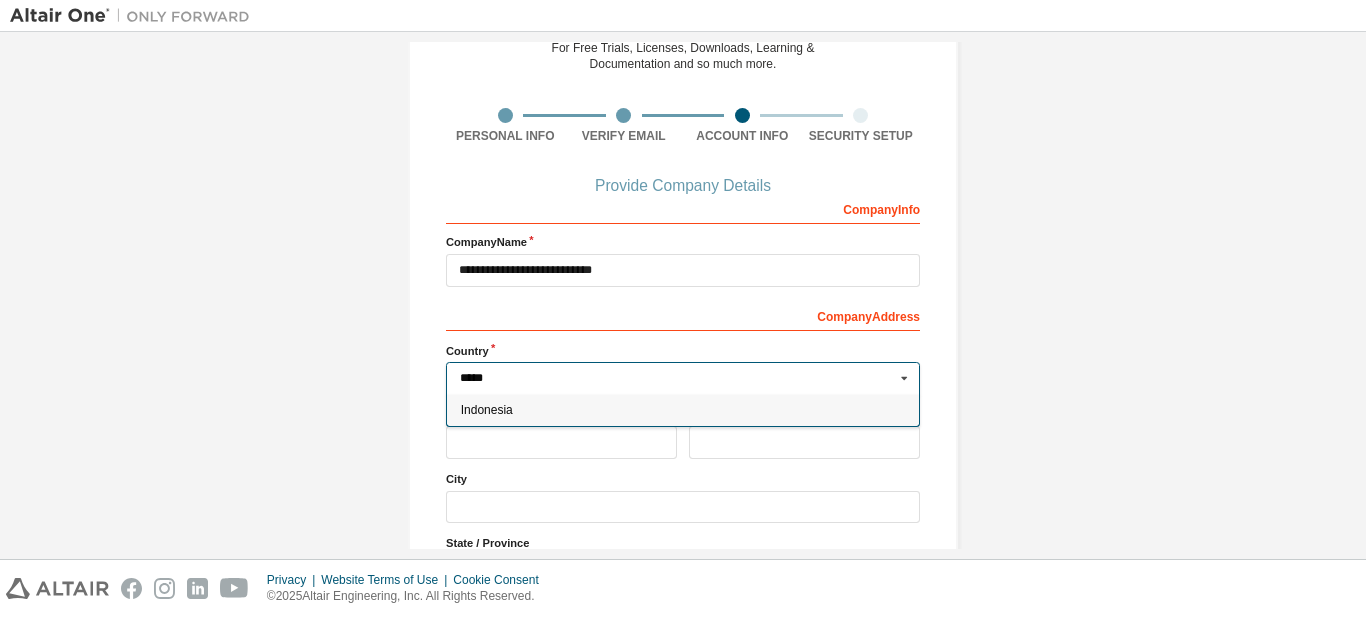 type on "*****" 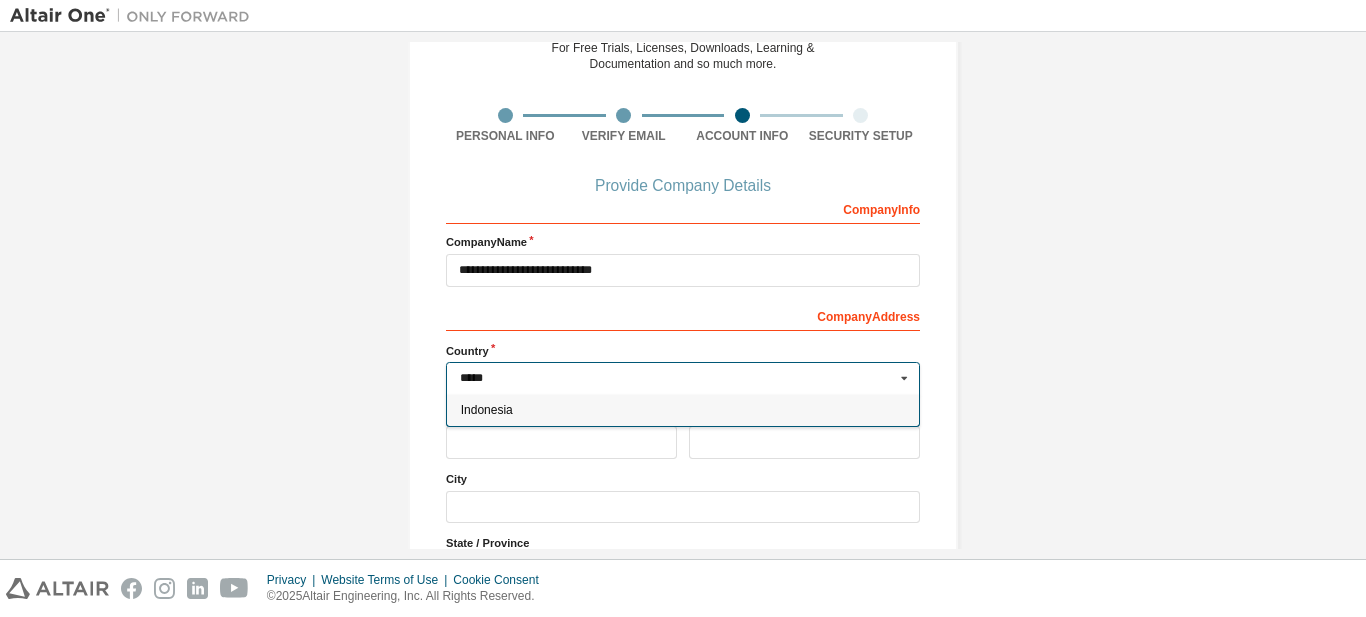 click on "Indonesia" at bounding box center [683, 410] 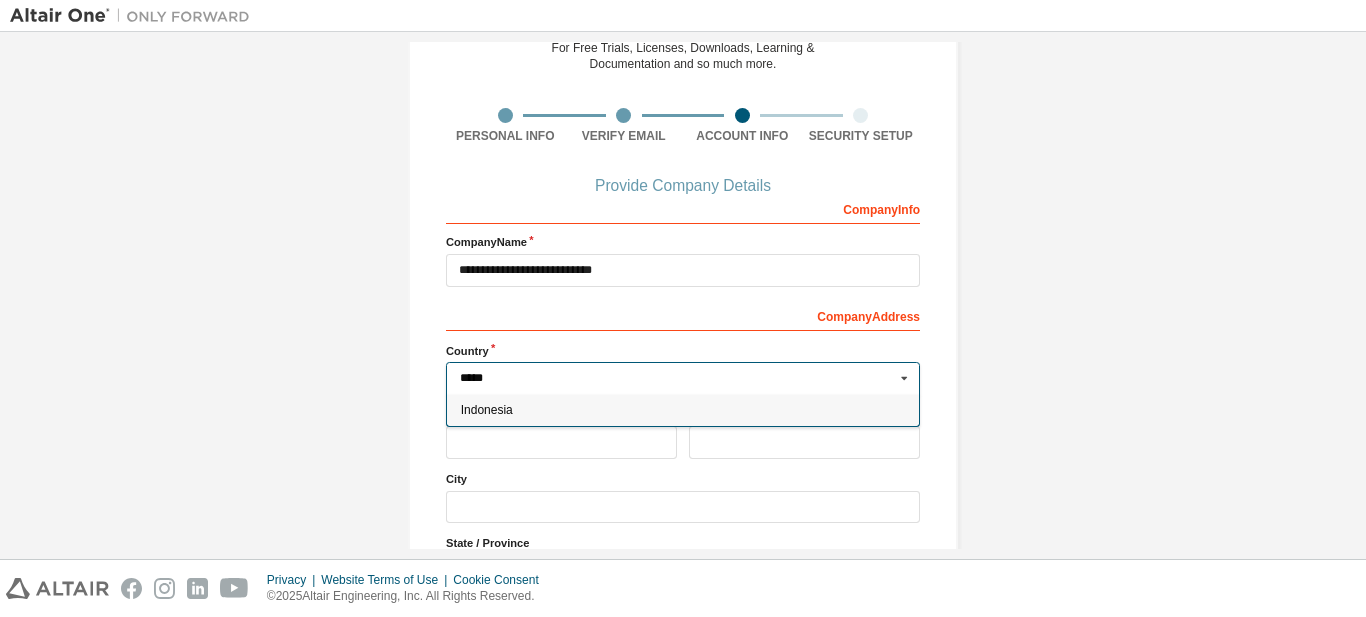 type on "***" 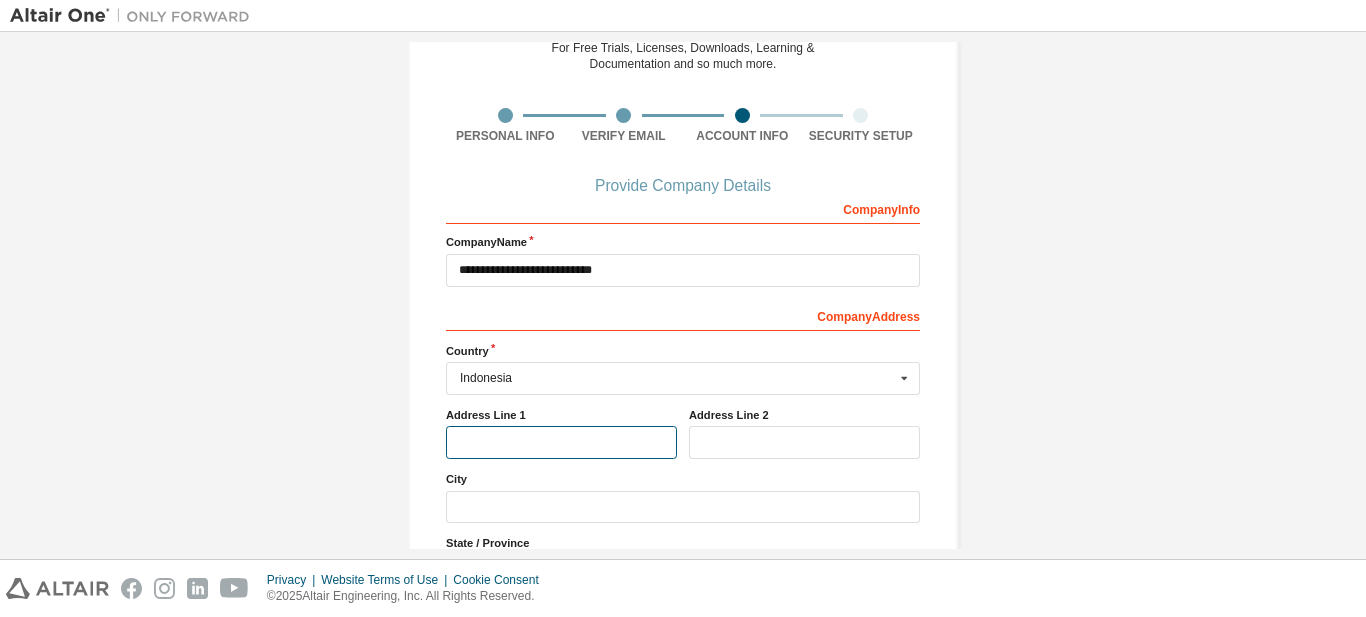 click at bounding box center [561, 442] 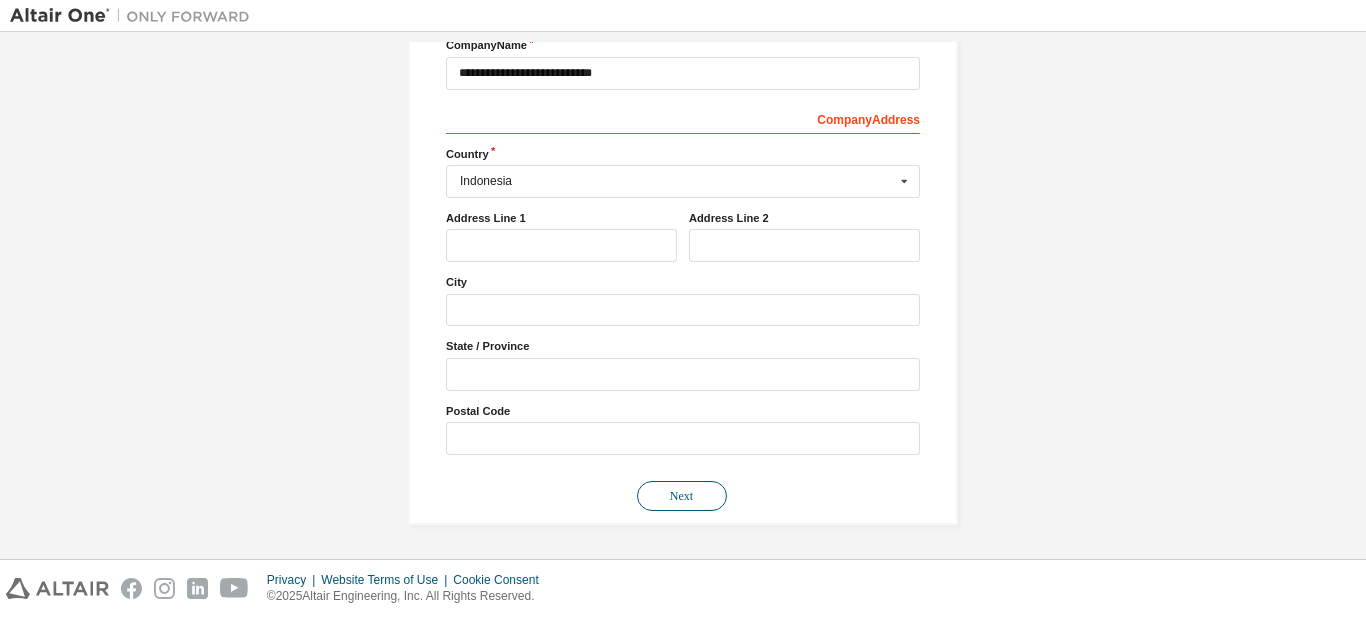 click on "Next" at bounding box center [682, 496] 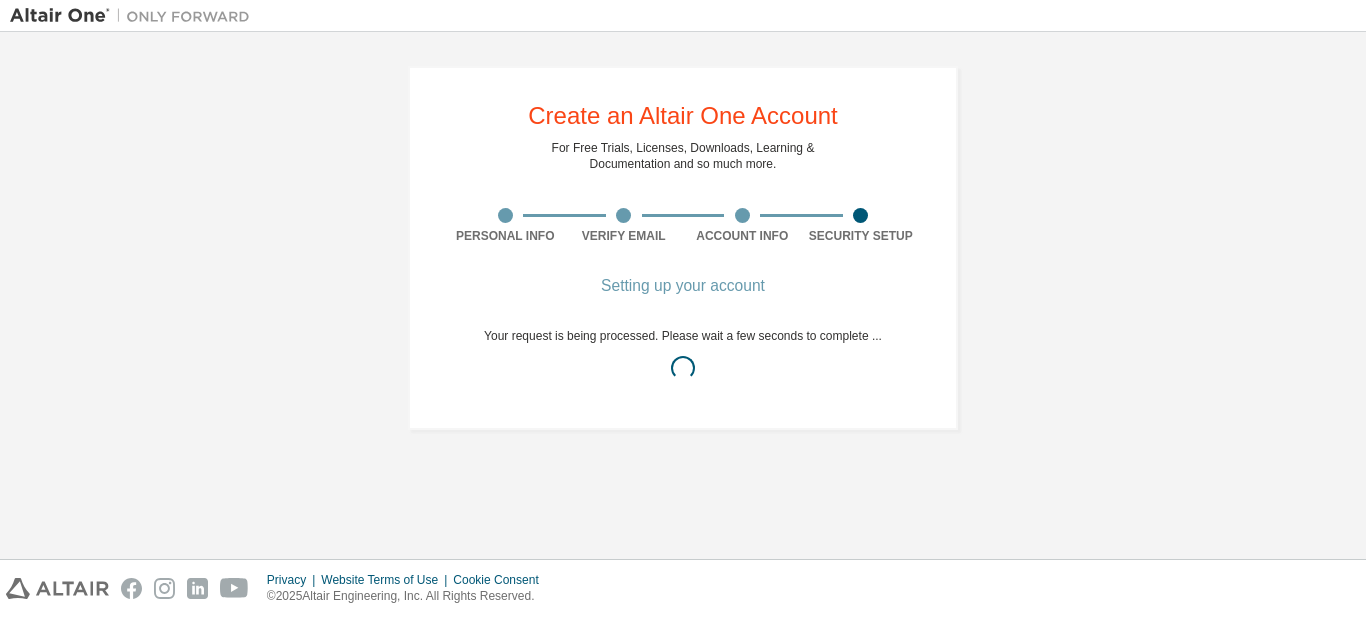 scroll, scrollTop: 0, scrollLeft: 0, axis: both 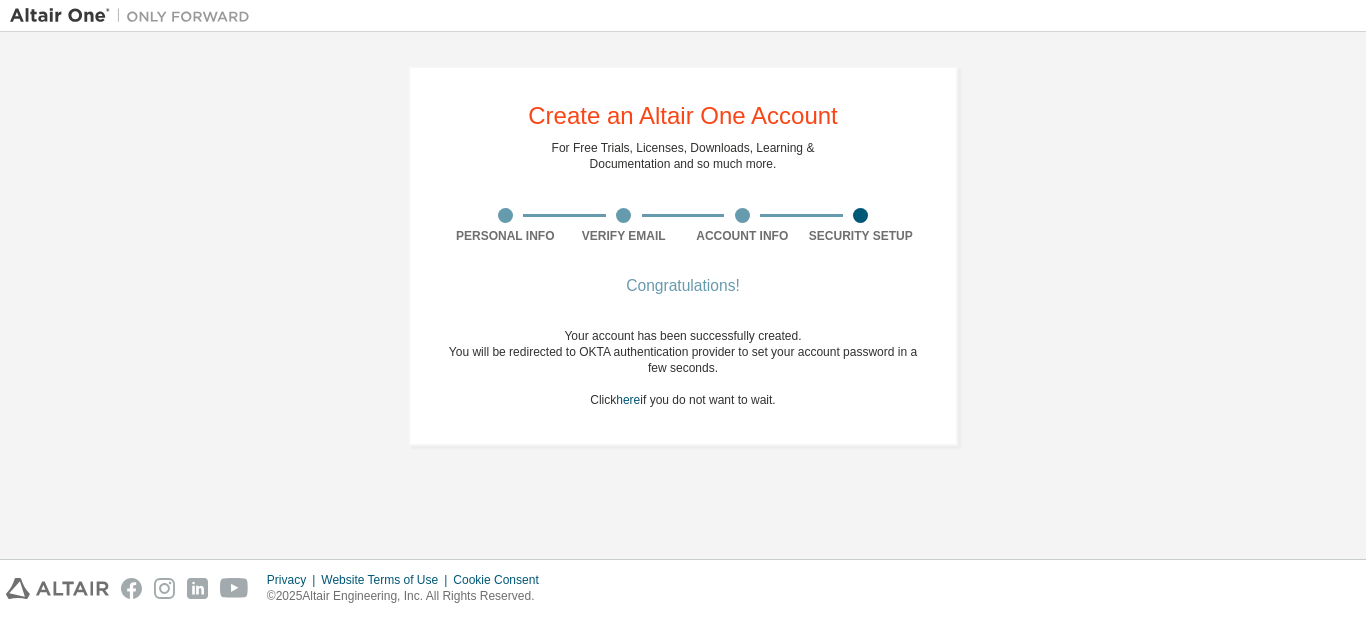 click on "Congratulations! Your account has been successfully created. You will be redirected to OKTA authentication provider to set your account password in a few seconds. Click  here  if you do not want to wait." at bounding box center [683, 356] 